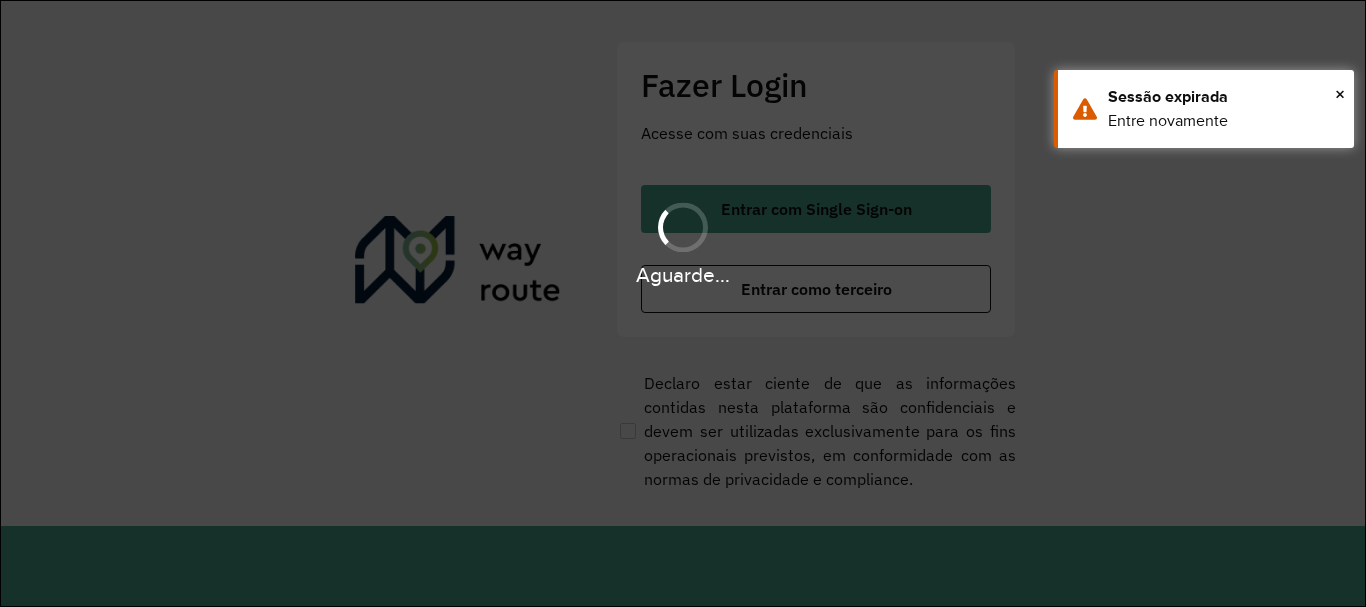 scroll, scrollTop: 0, scrollLeft: 0, axis: both 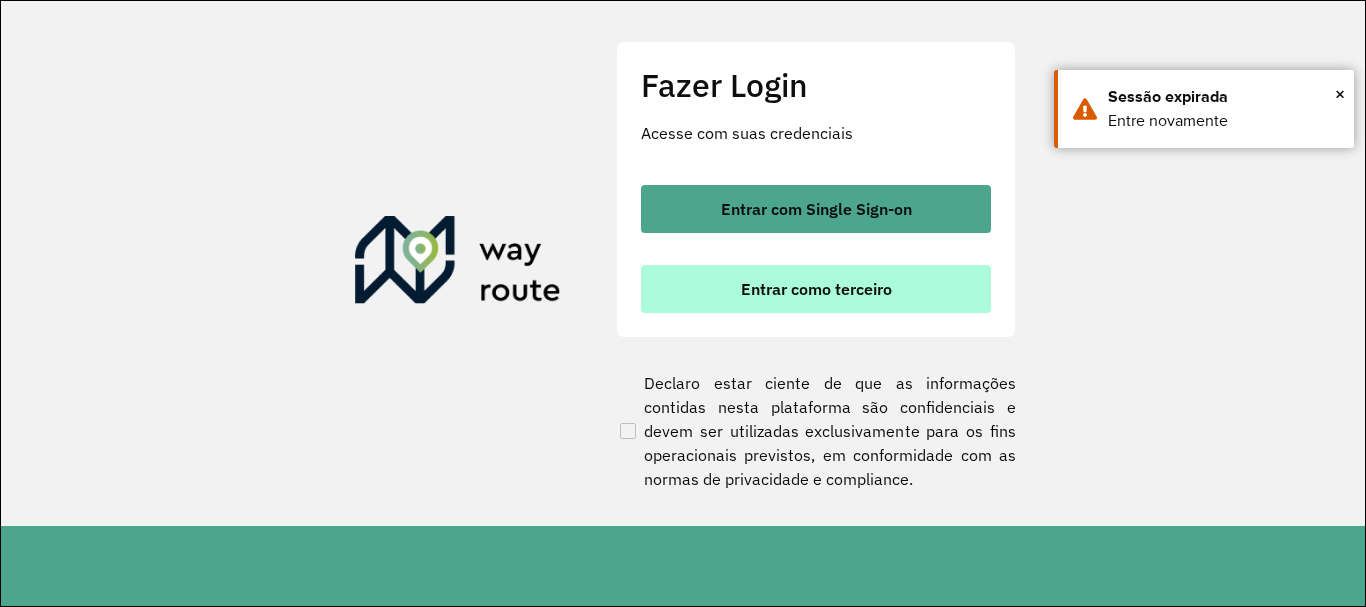 click on "Entrar como terceiro" at bounding box center (816, 289) 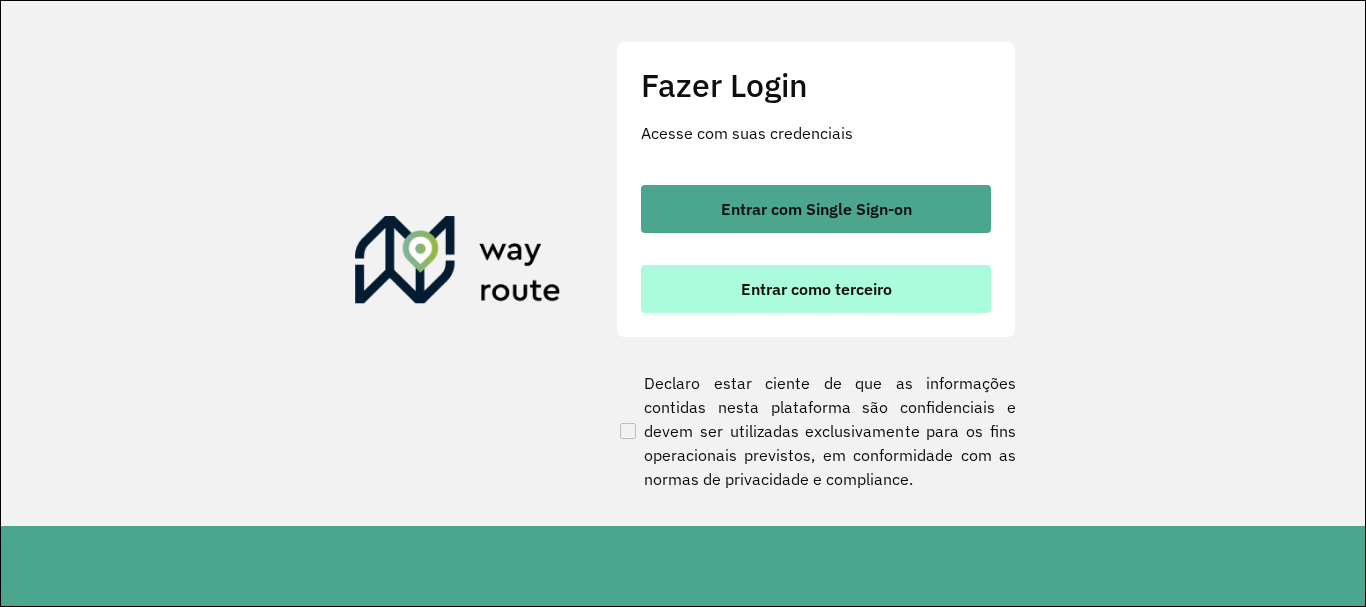 click on "Entrar como terceiro" at bounding box center [816, 289] 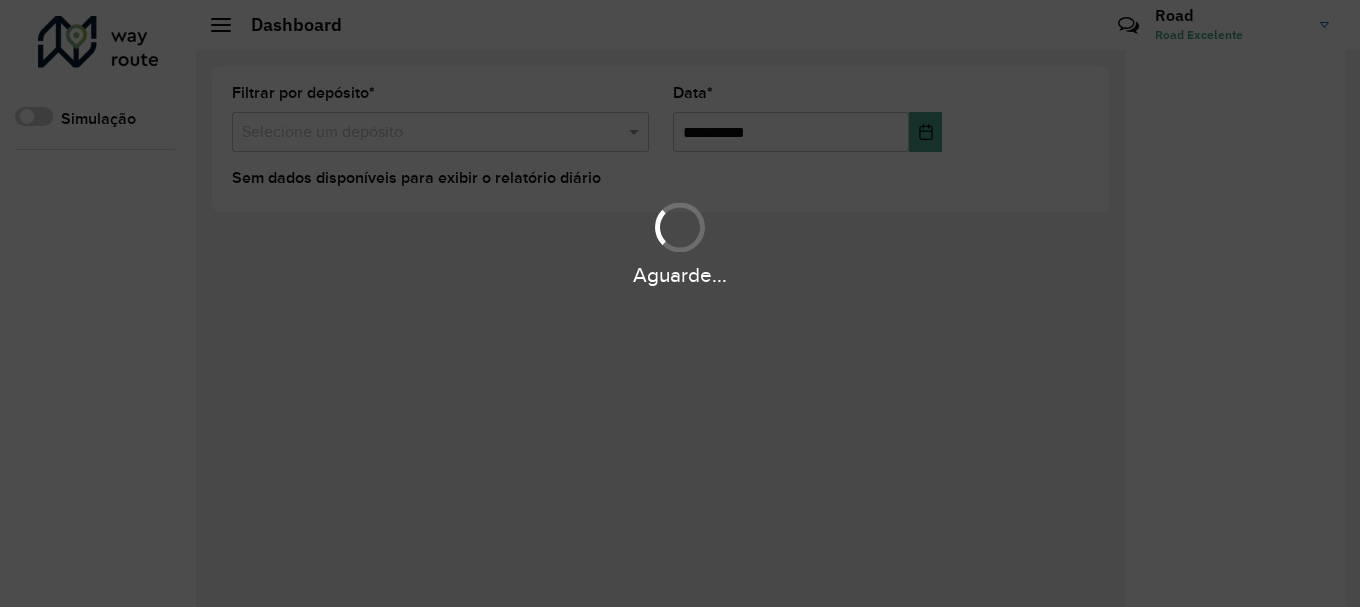 scroll, scrollTop: 0, scrollLeft: 0, axis: both 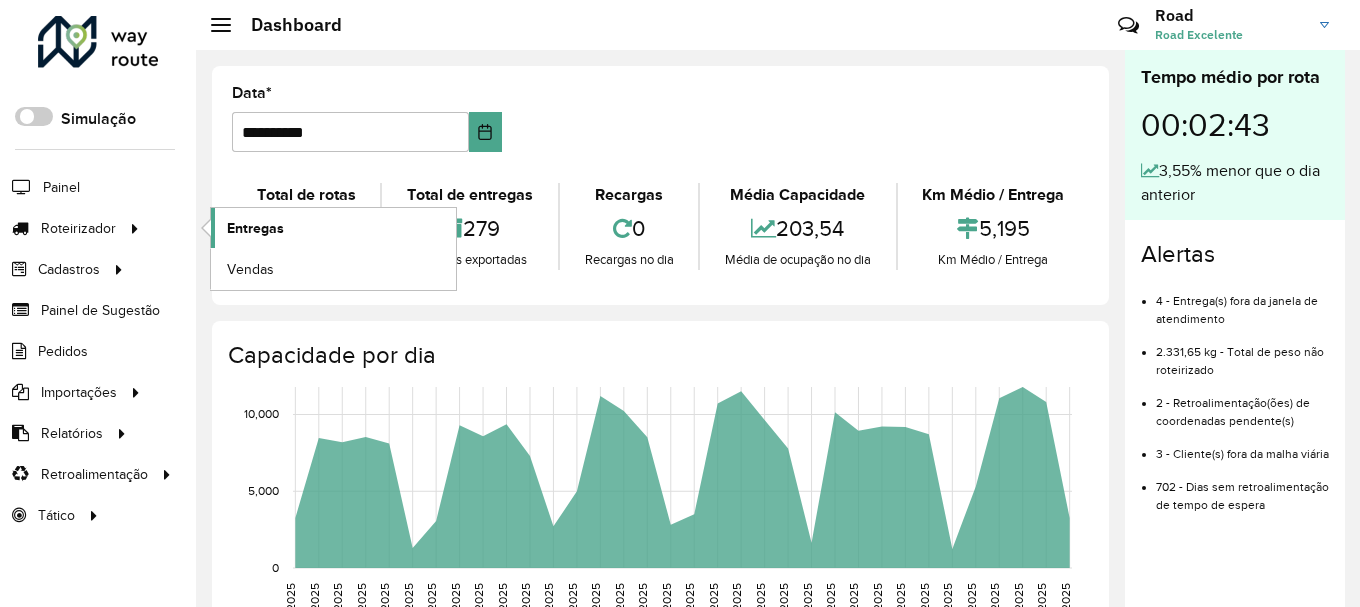 click on "Entregas" 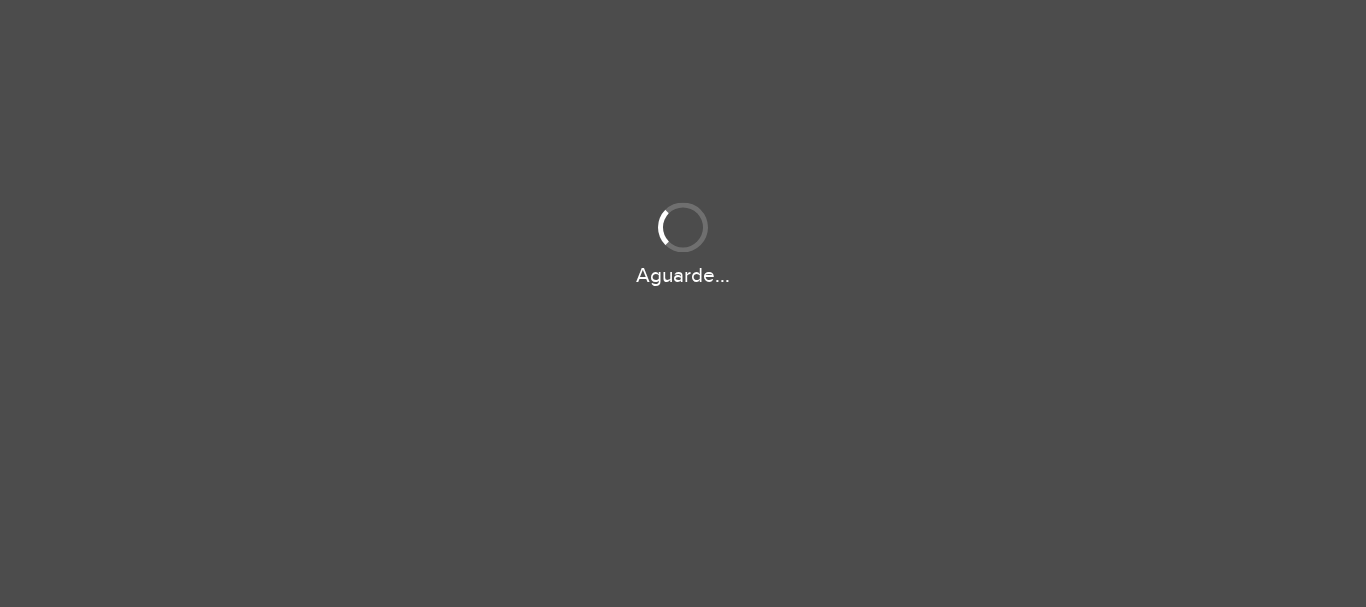 scroll, scrollTop: 0, scrollLeft: 0, axis: both 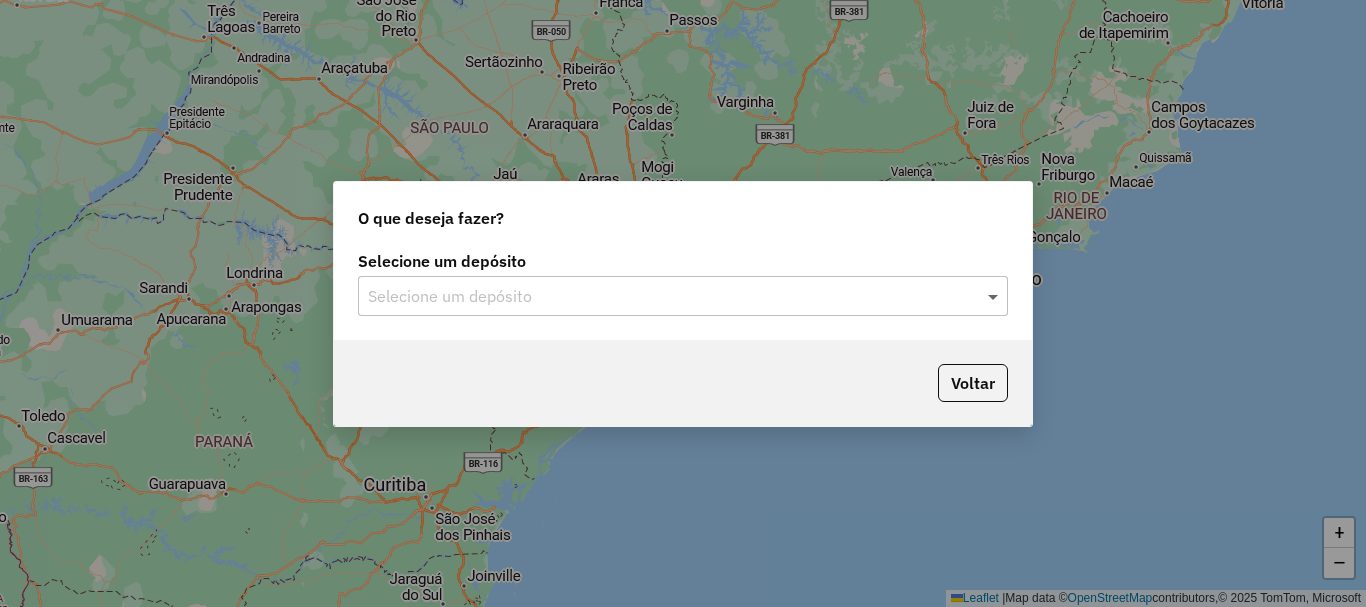 click 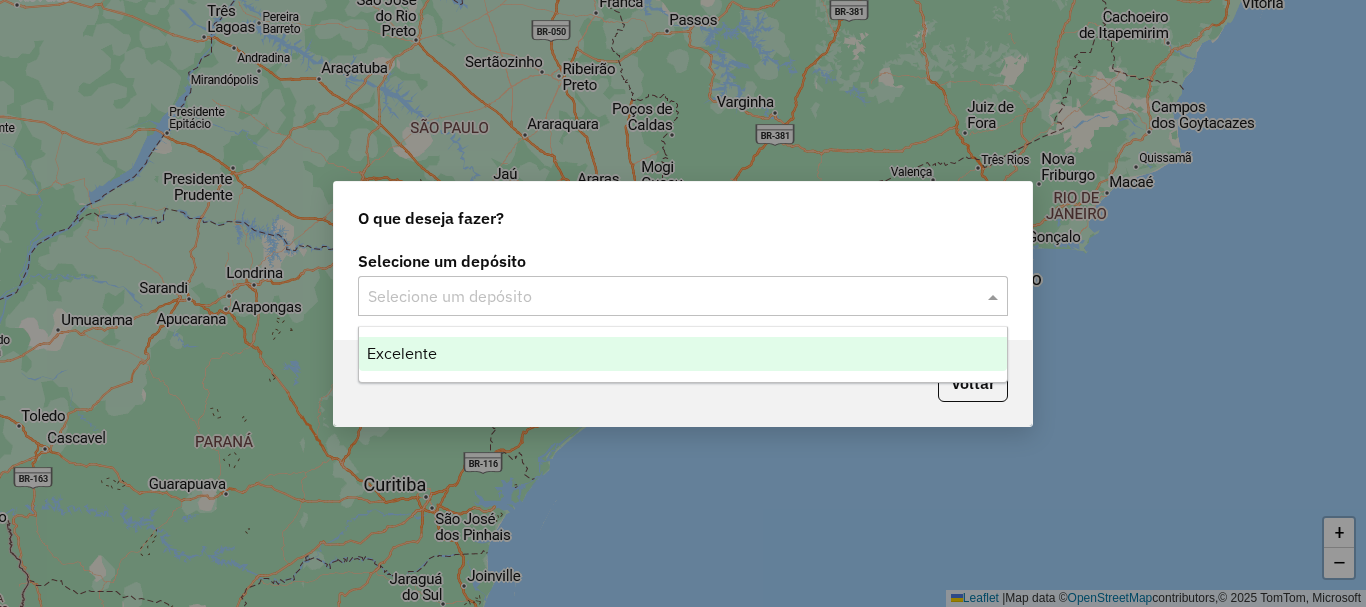click on "Excelente" at bounding box center (683, 354) 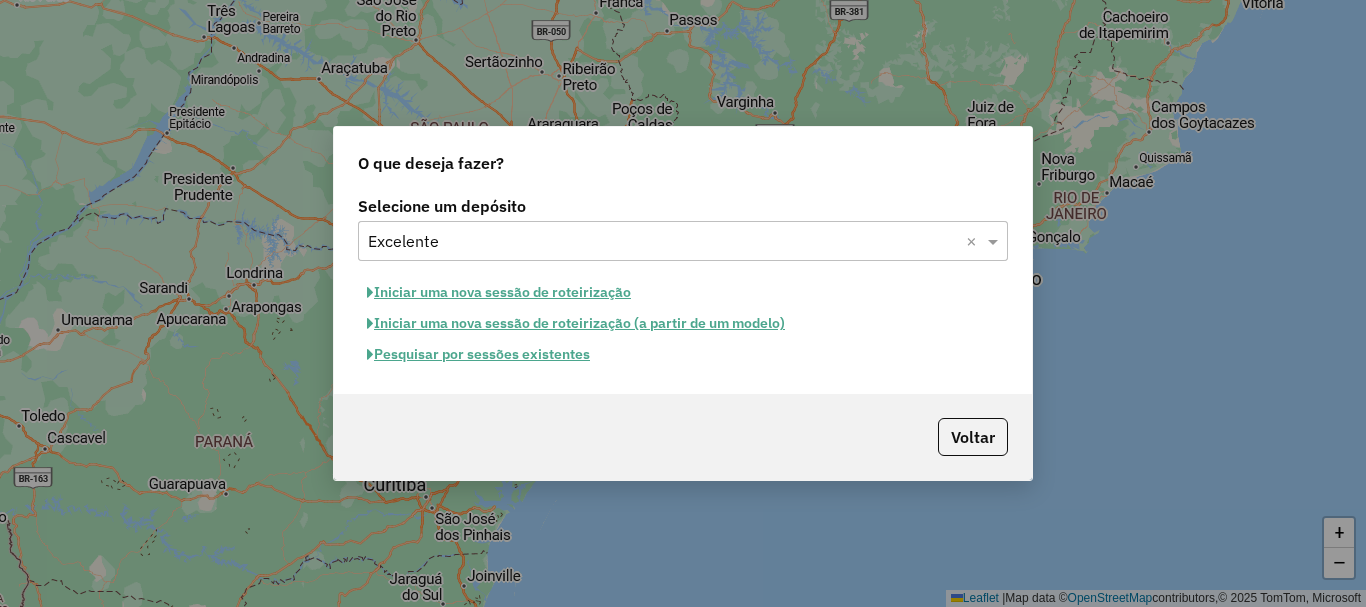 click on "Pesquisar por sessões existentes" 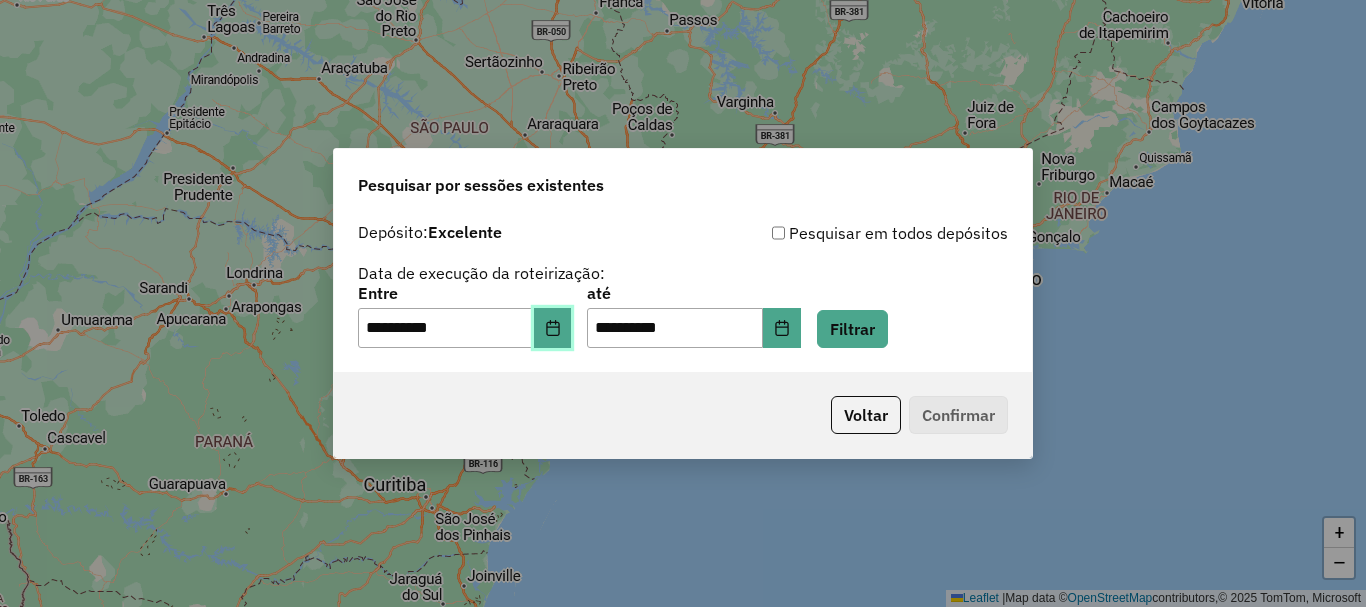 click 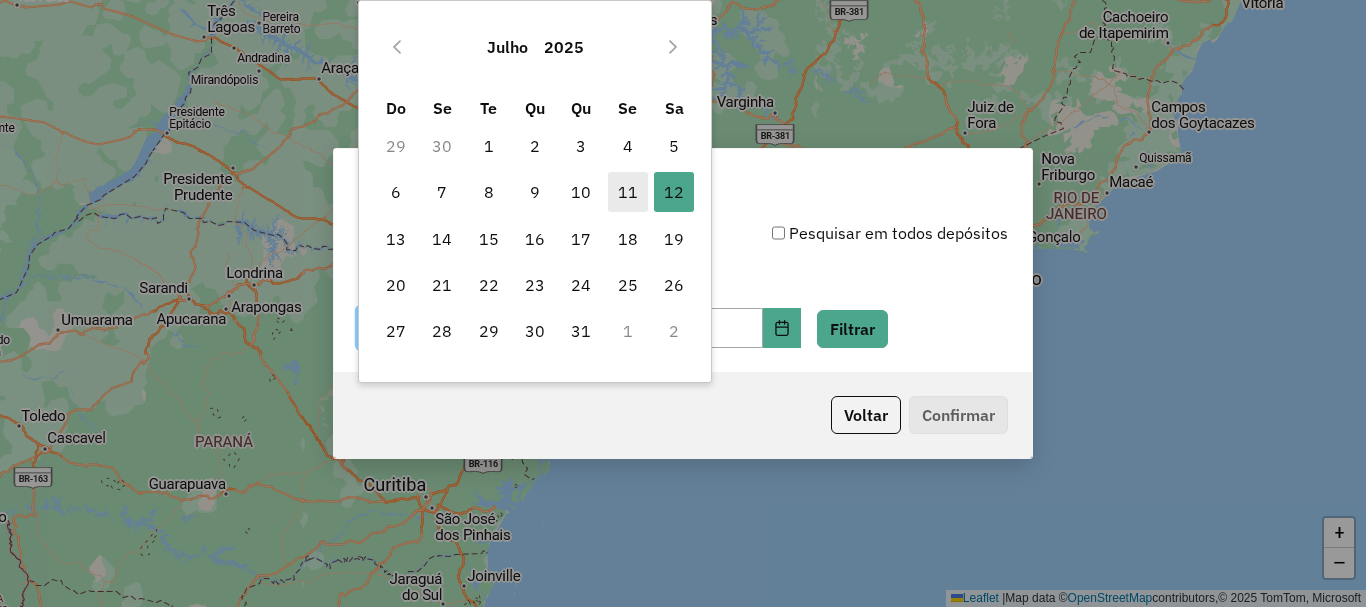 click on "11" at bounding box center (628, 192) 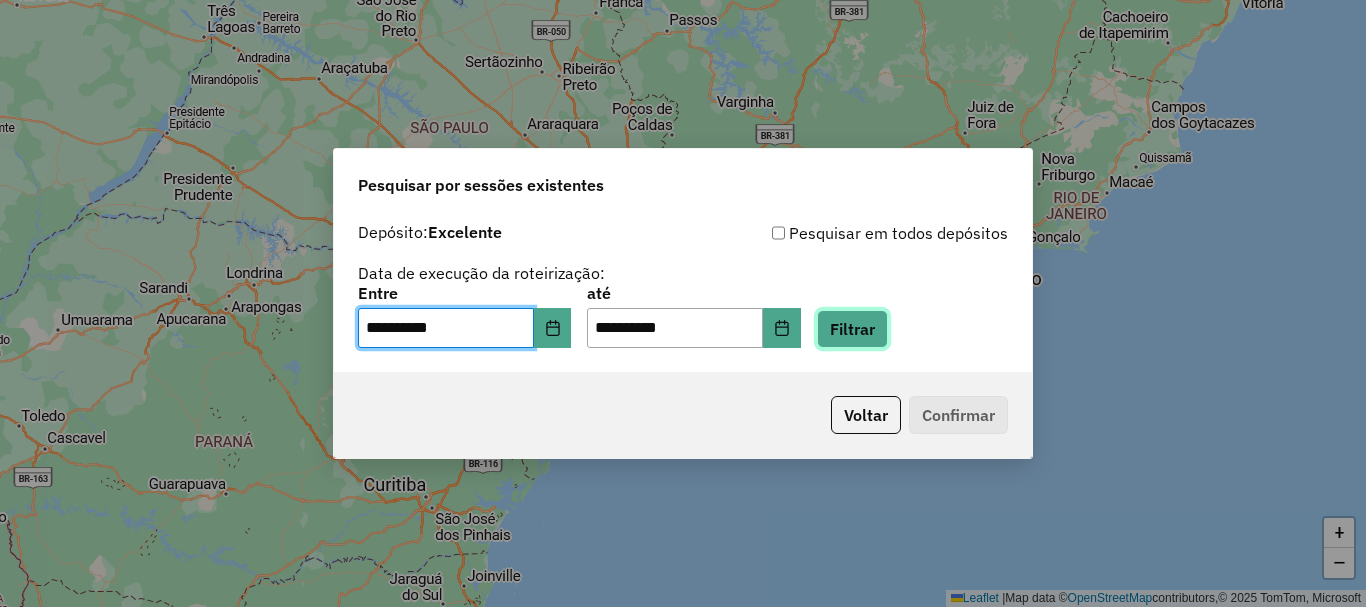click on "Filtrar" 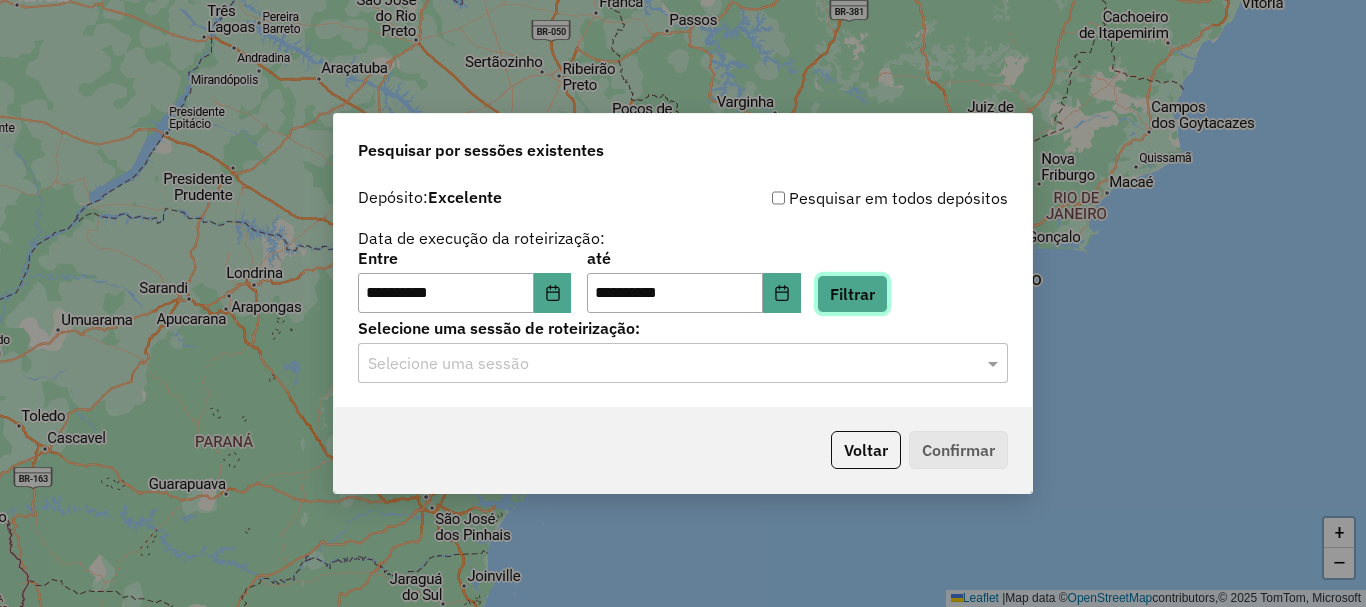 click on "Filtrar" 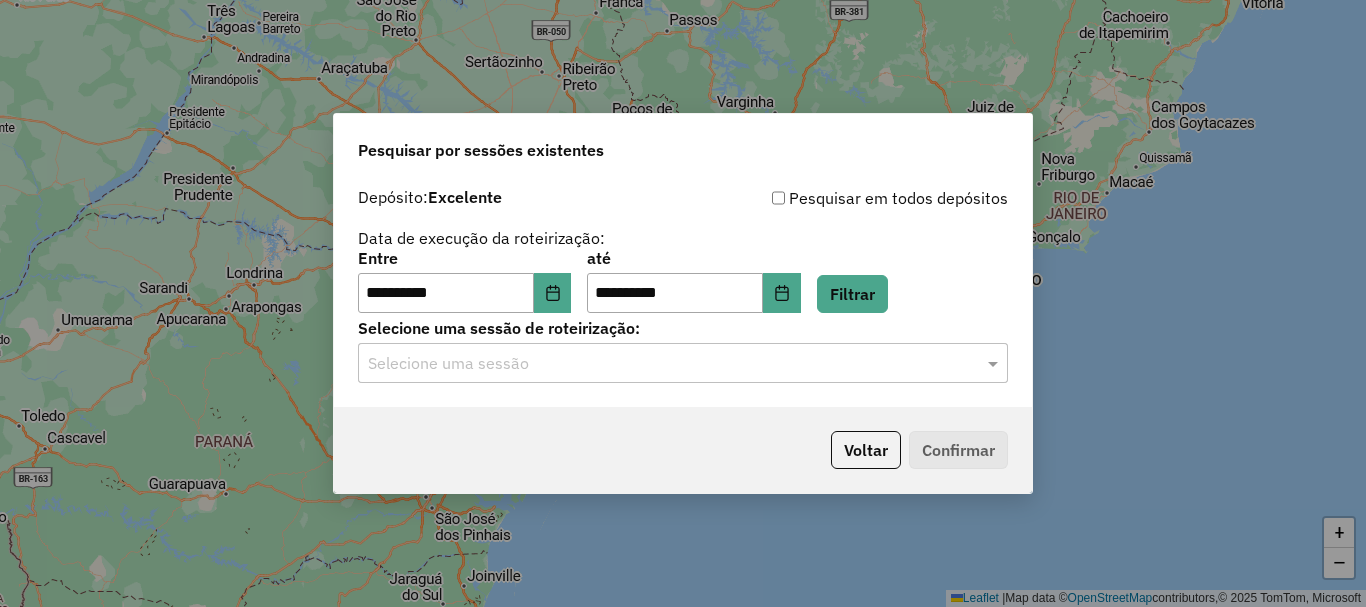click 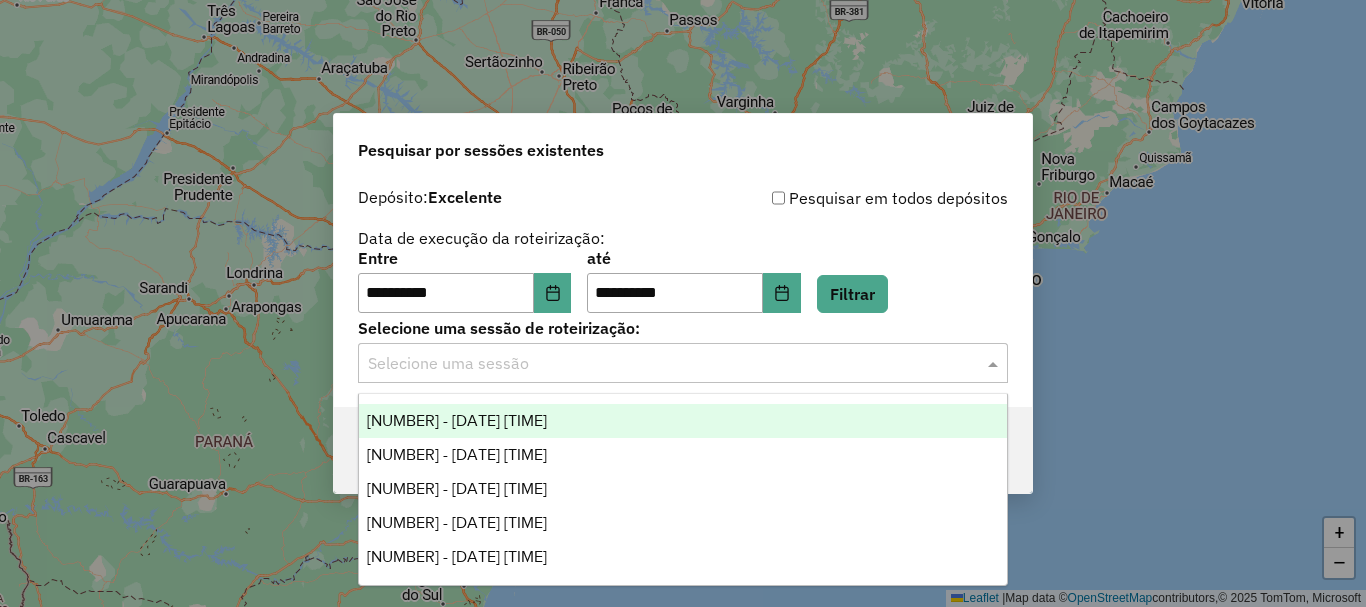 click on "[NUMBER] - [DATE] [TIME]" at bounding box center [457, 420] 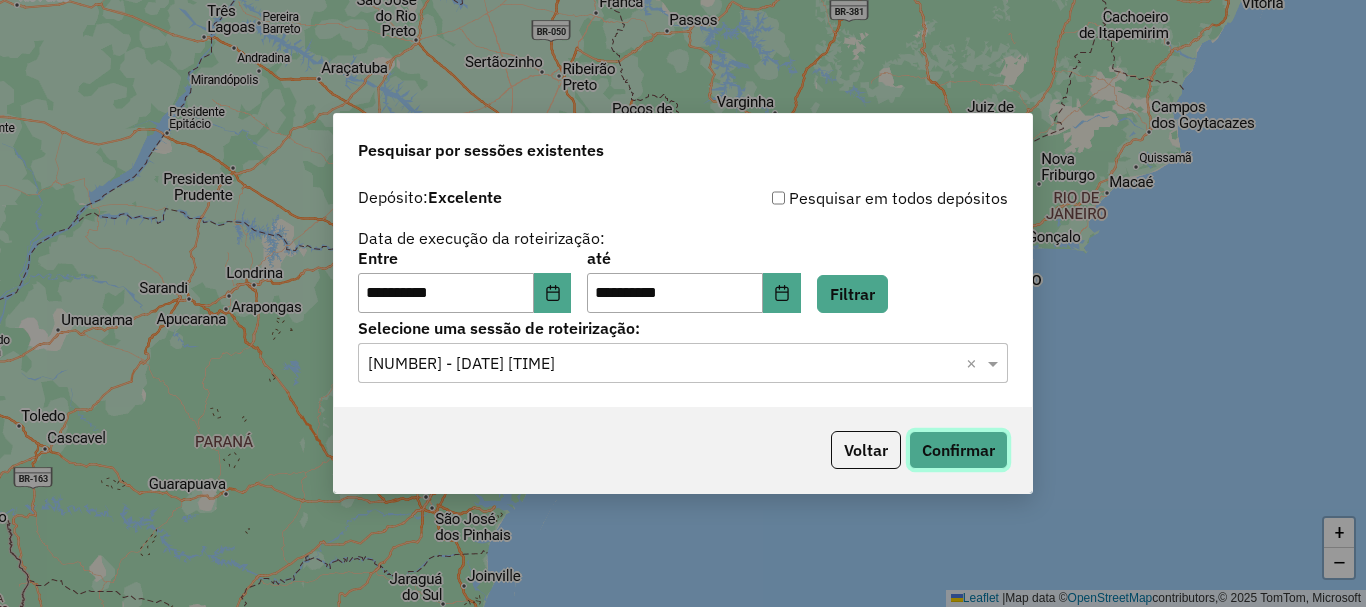 click on "Confirmar" 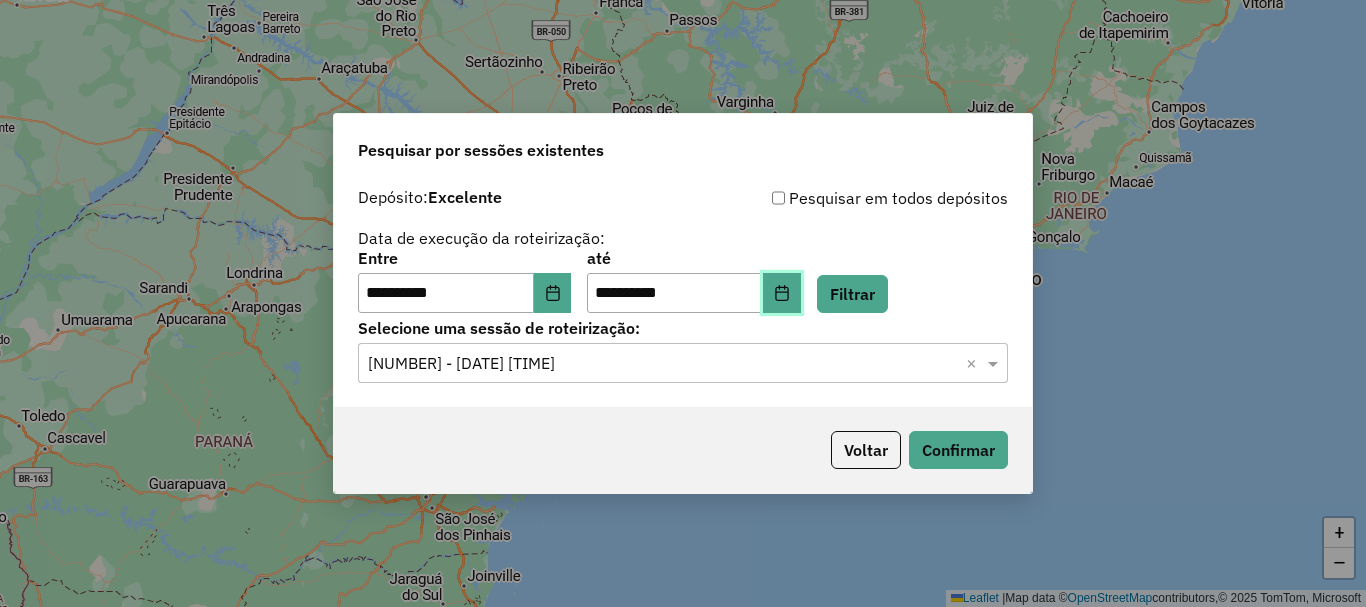 click 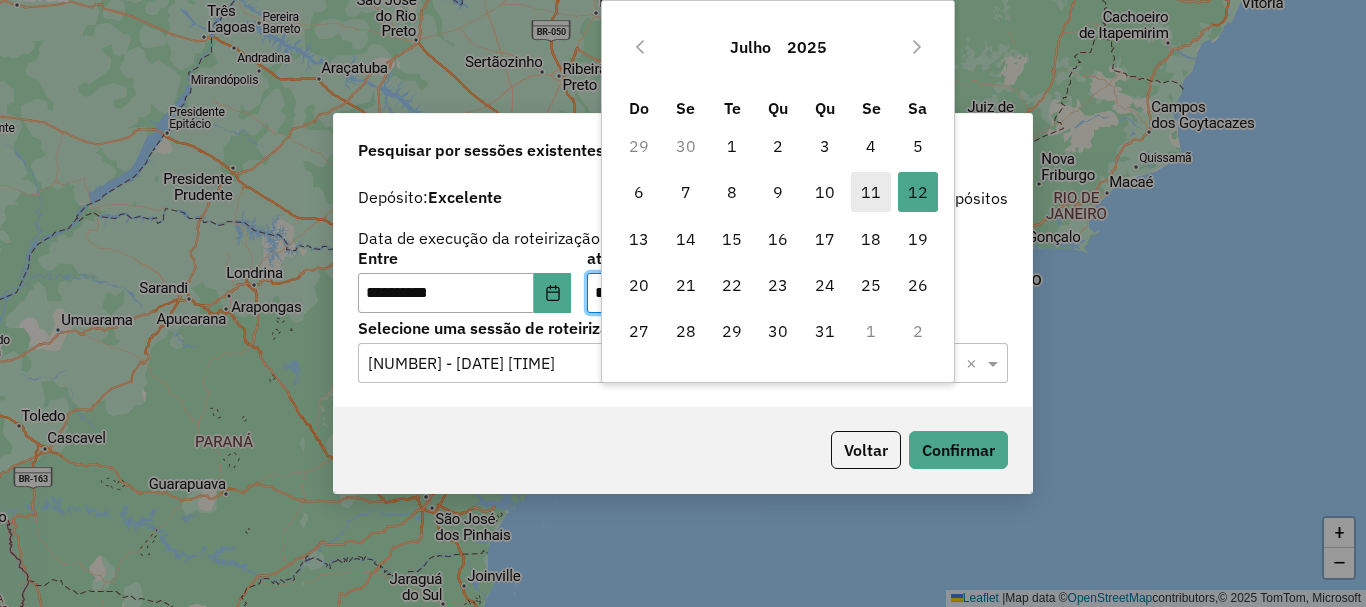 click on "11" at bounding box center (871, 192) 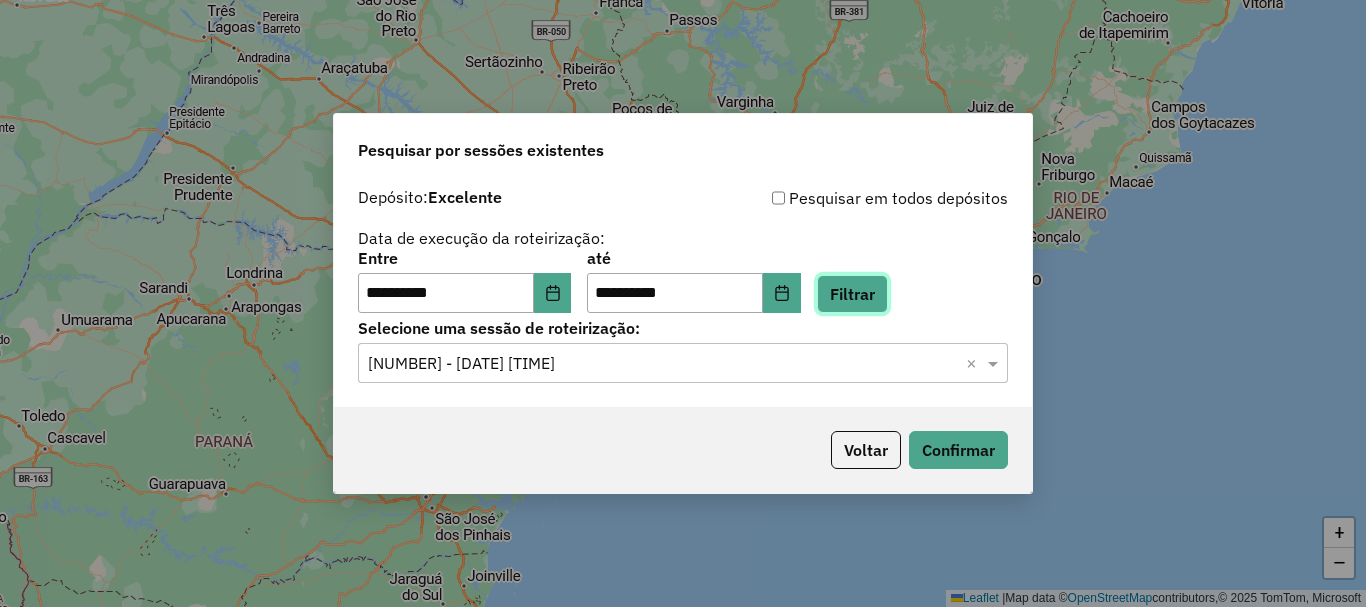 click on "Filtrar" 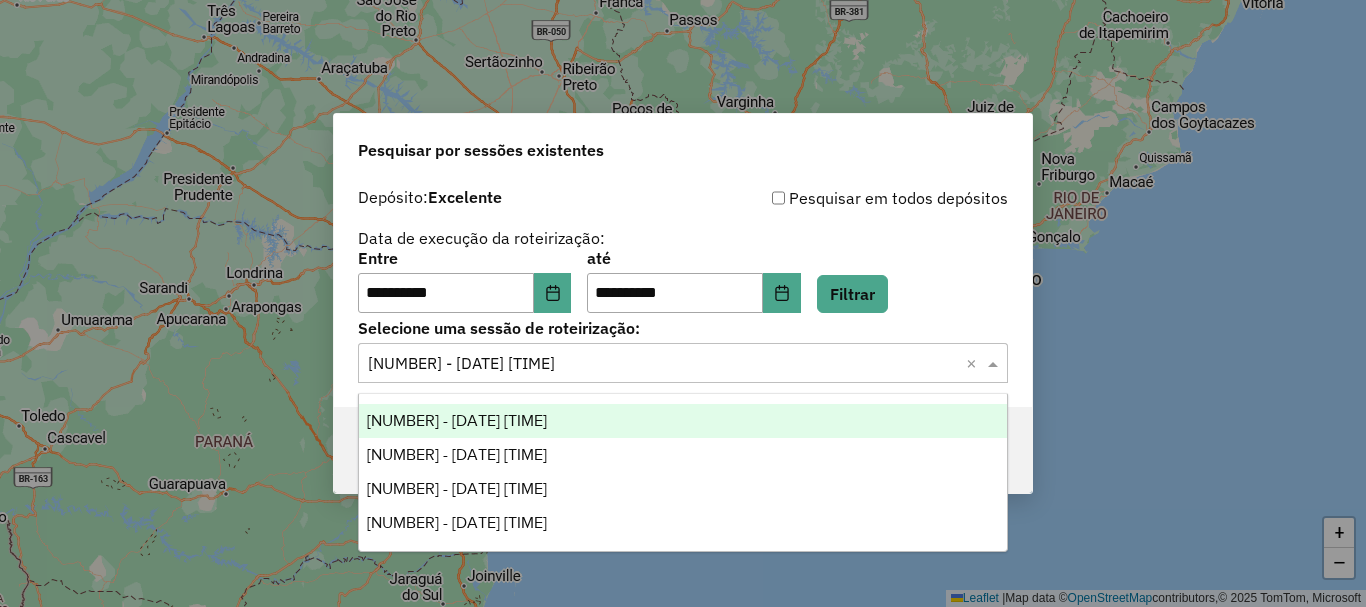 click 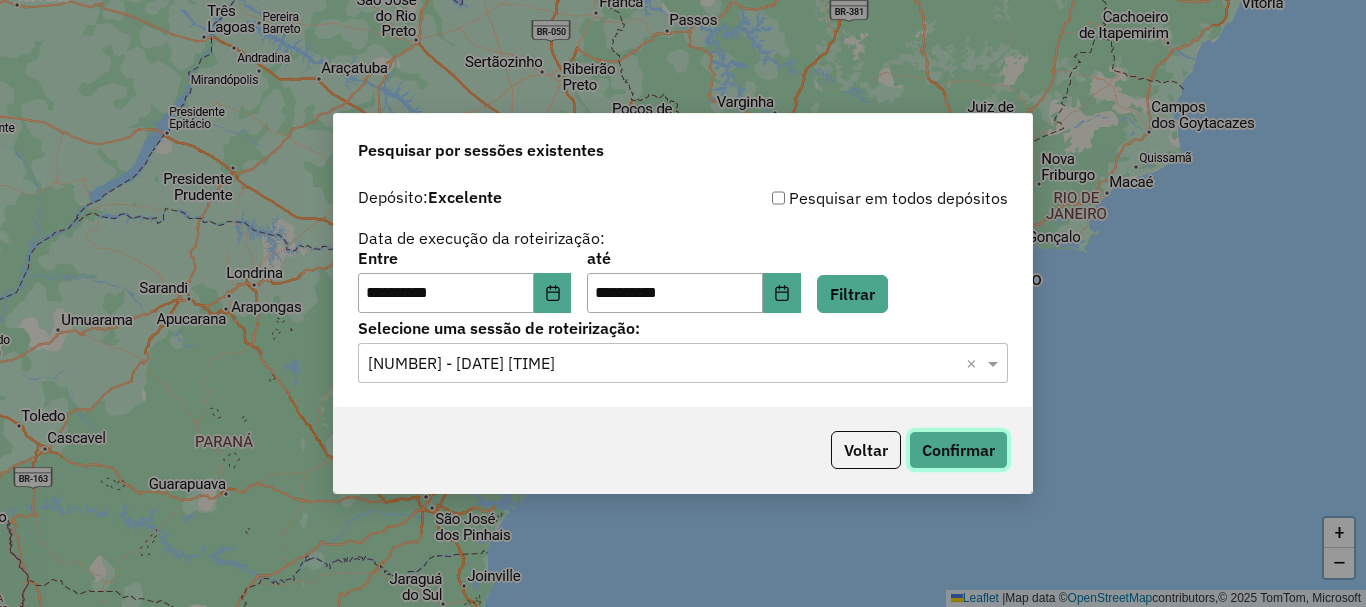 click on "Confirmar" 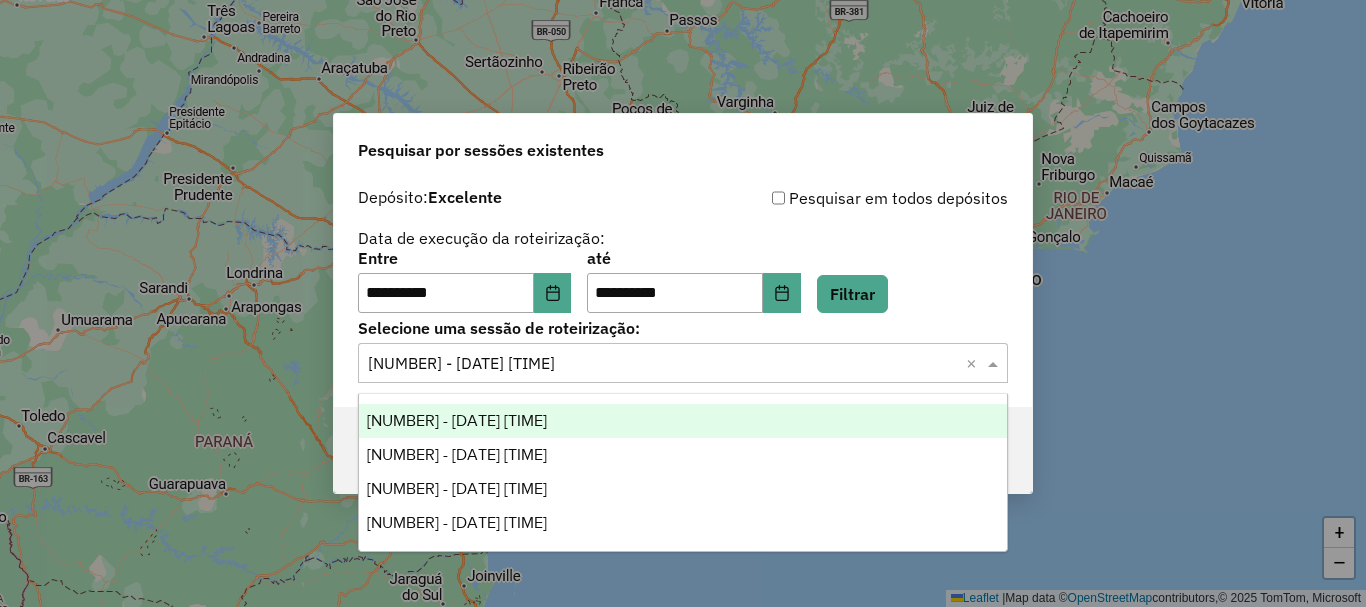 drag, startPoint x: 999, startPoint y: 362, endPoint x: 988, endPoint y: 363, distance: 11.045361 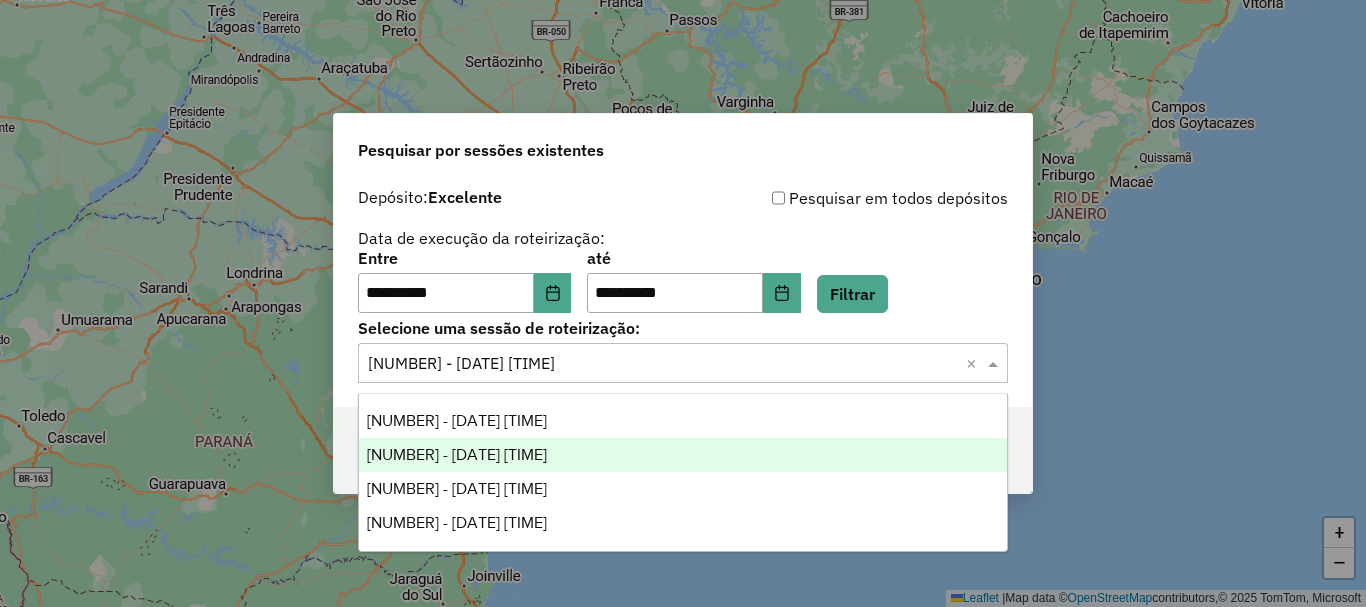 click on "[NUMBER] - [DATE] [TIME]" at bounding box center (457, 454) 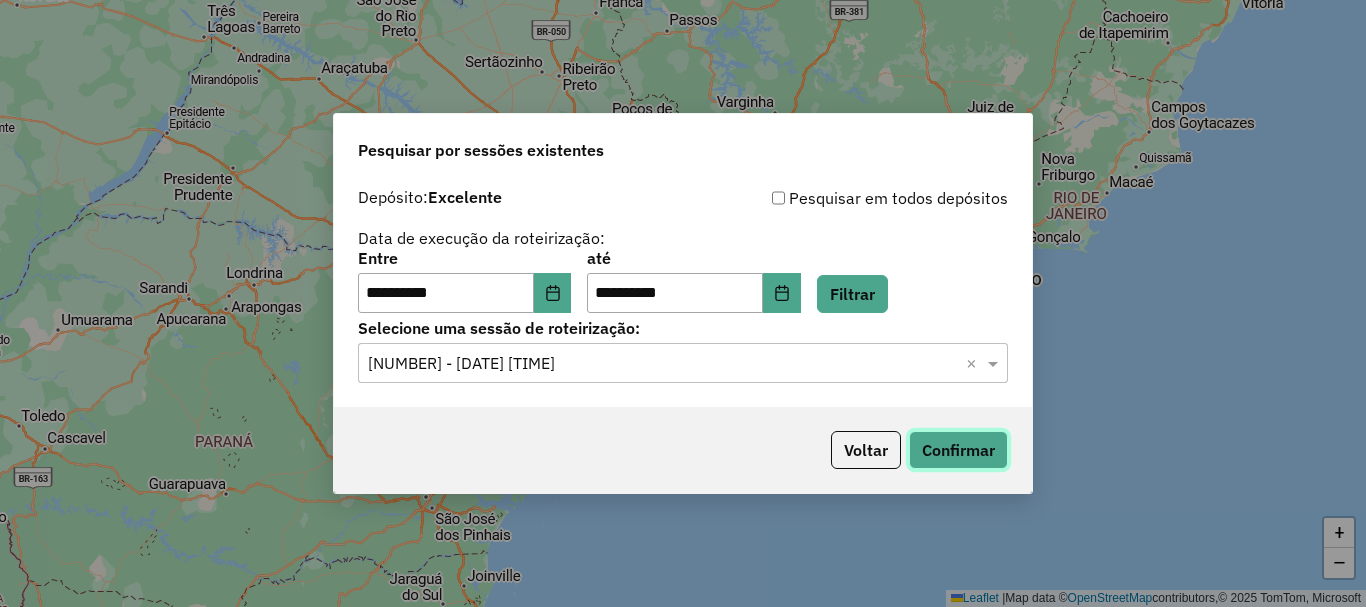 click on "Confirmar" 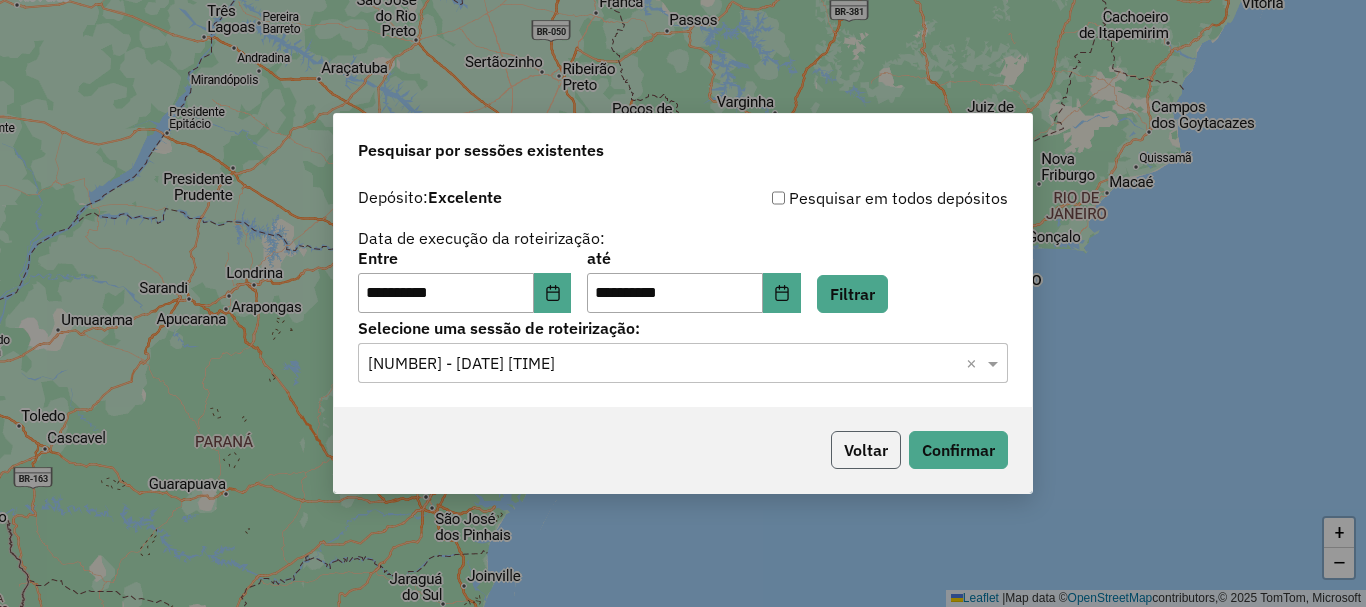 click on "Voltar" 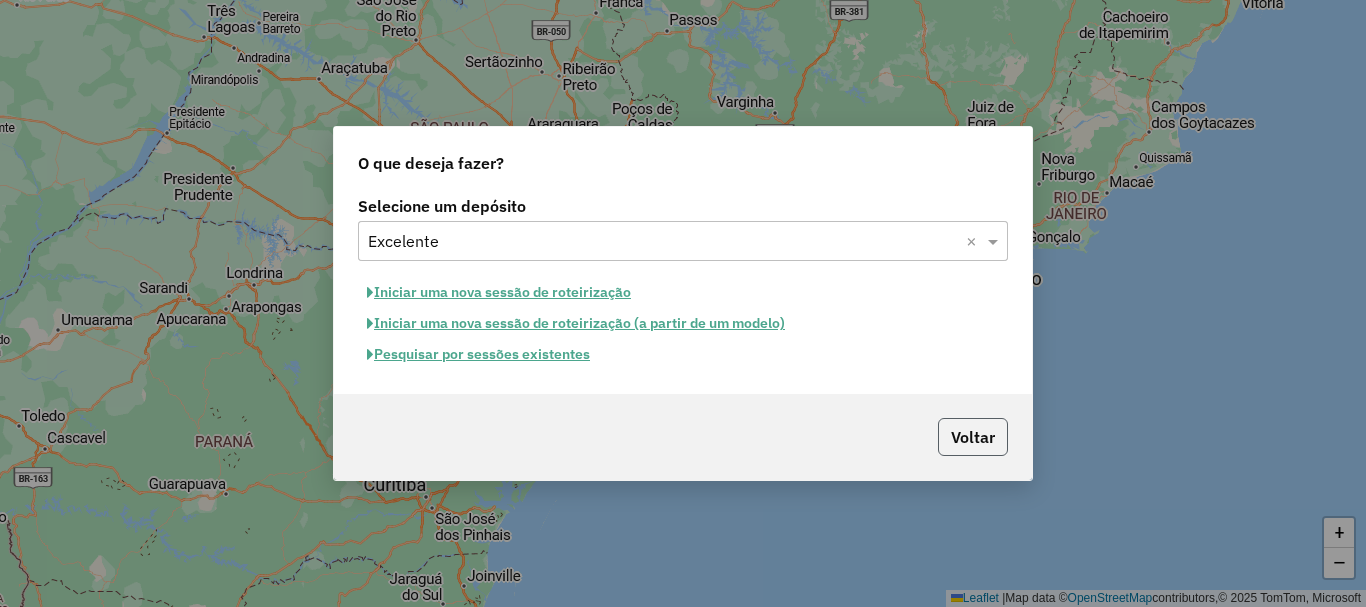 click on "Voltar" 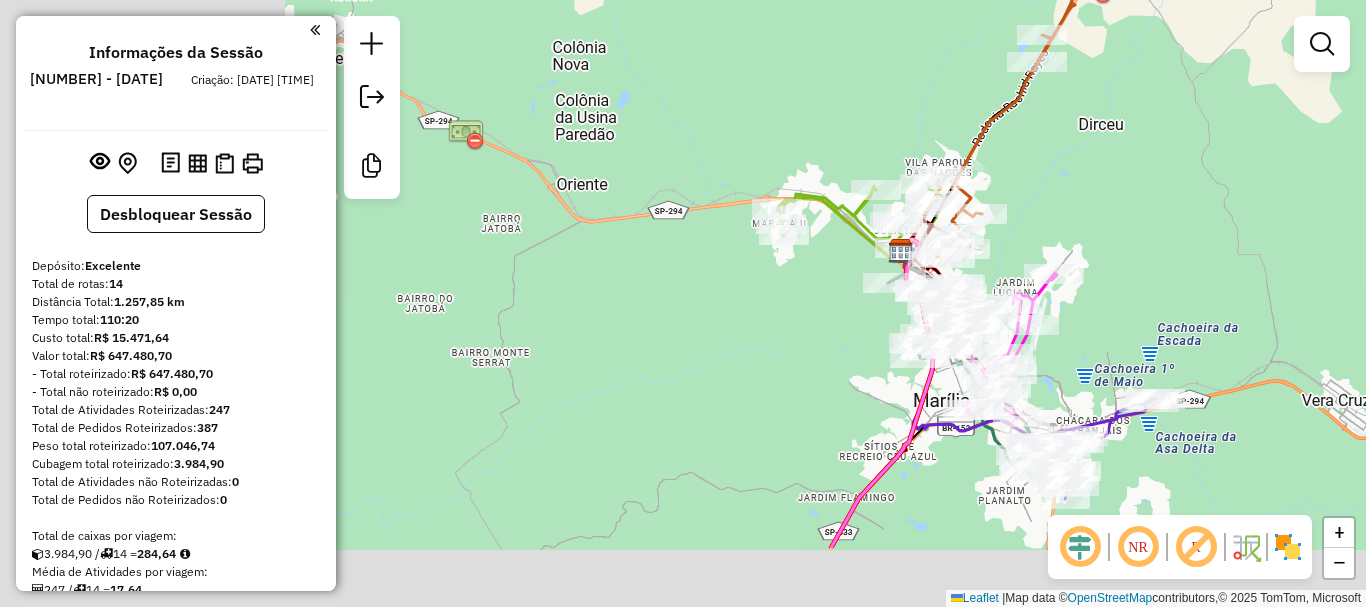drag, startPoint x: 815, startPoint y: 325, endPoint x: 1127, endPoint y: 206, distance: 333.92365 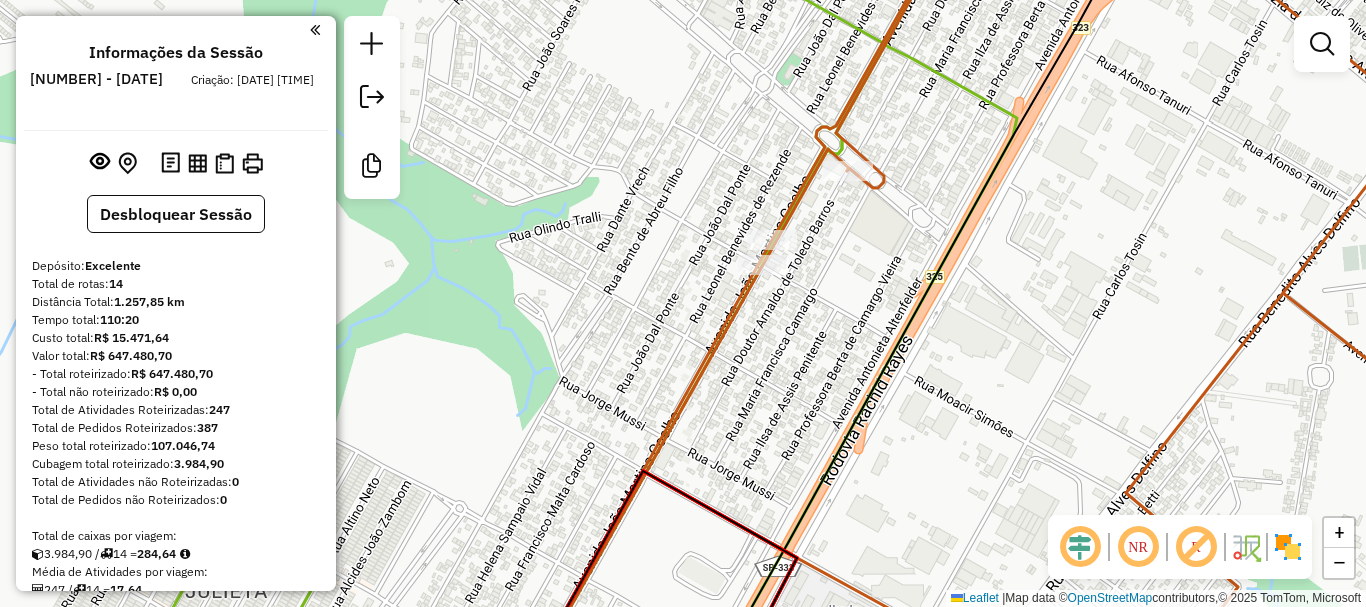drag, startPoint x: 664, startPoint y: 114, endPoint x: 713, endPoint y: 113, distance: 49.010204 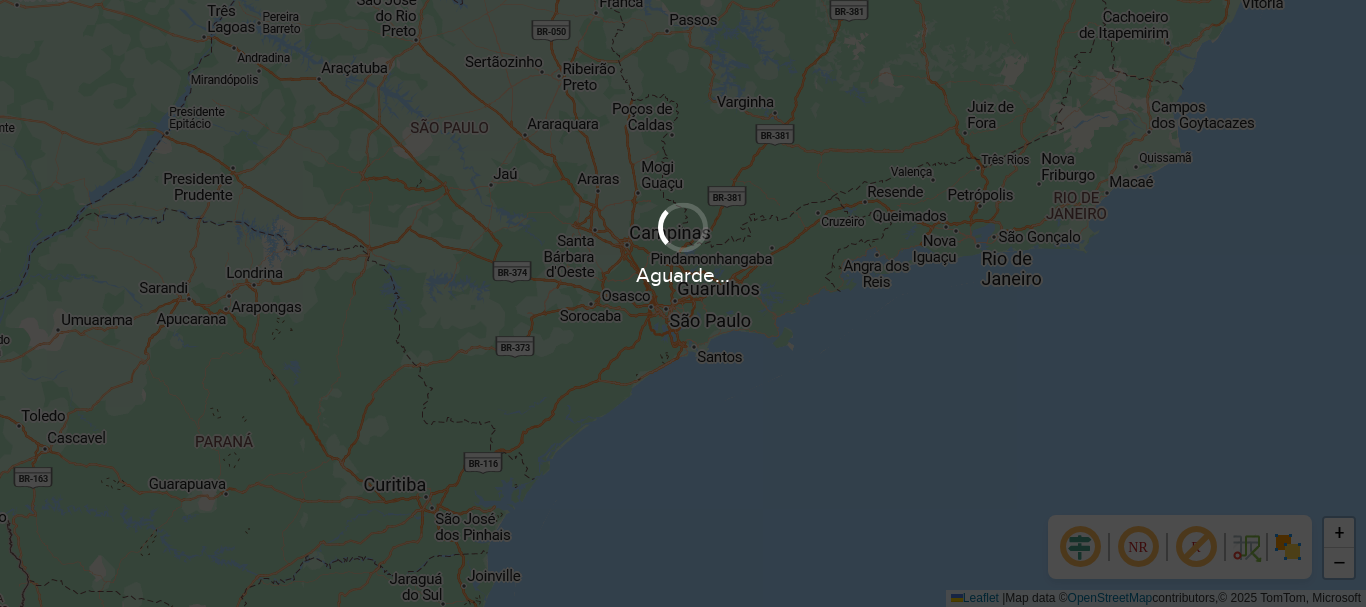 scroll, scrollTop: 0, scrollLeft: 0, axis: both 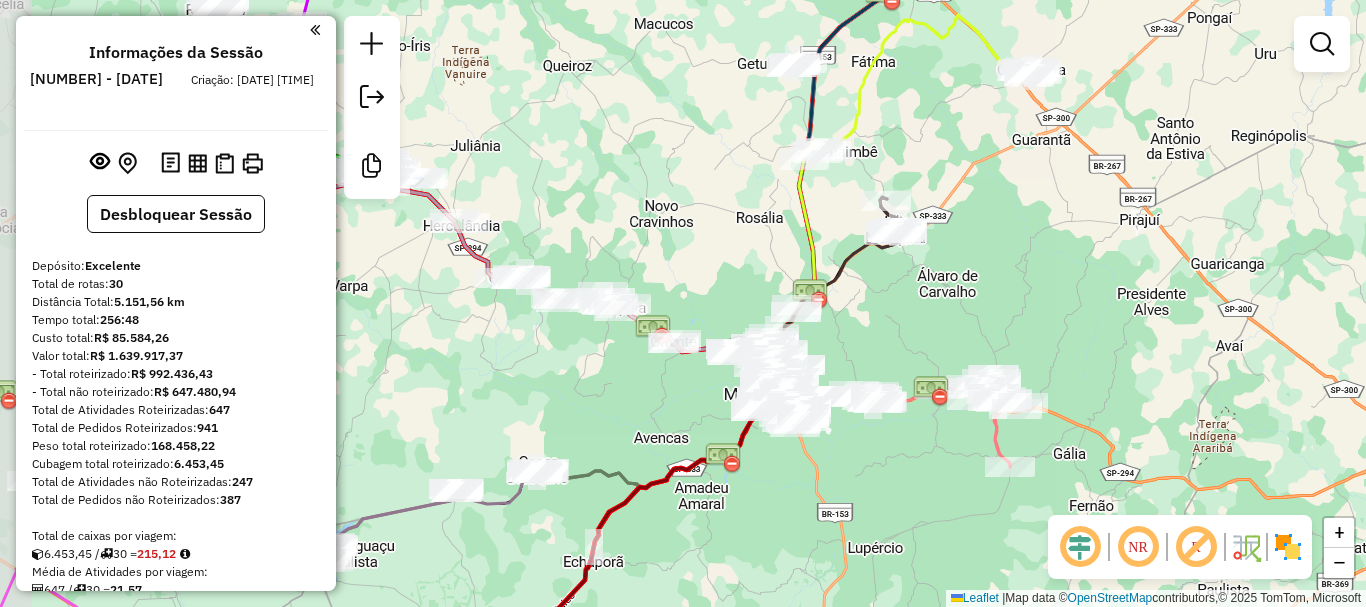 drag, startPoint x: 631, startPoint y: 201, endPoint x: 748, endPoint y: 270, distance: 135.83078 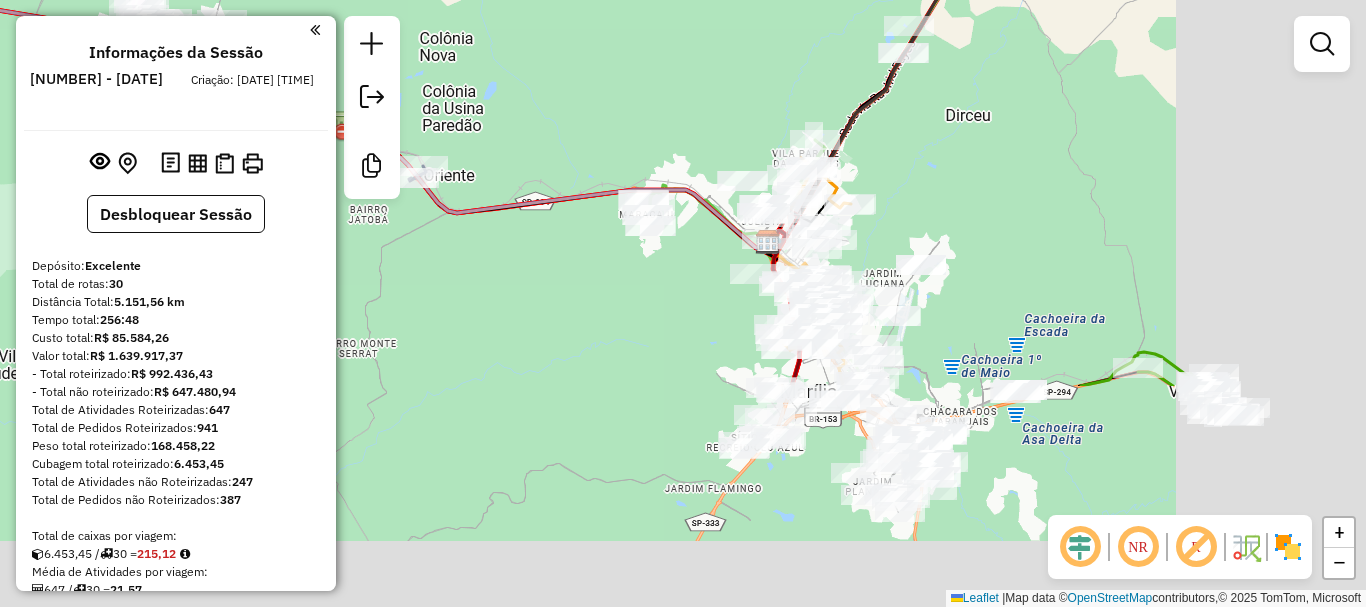 drag, startPoint x: 904, startPoint y: 277, endPoint x: 730, endPoint y: 76, distance: 265.85147 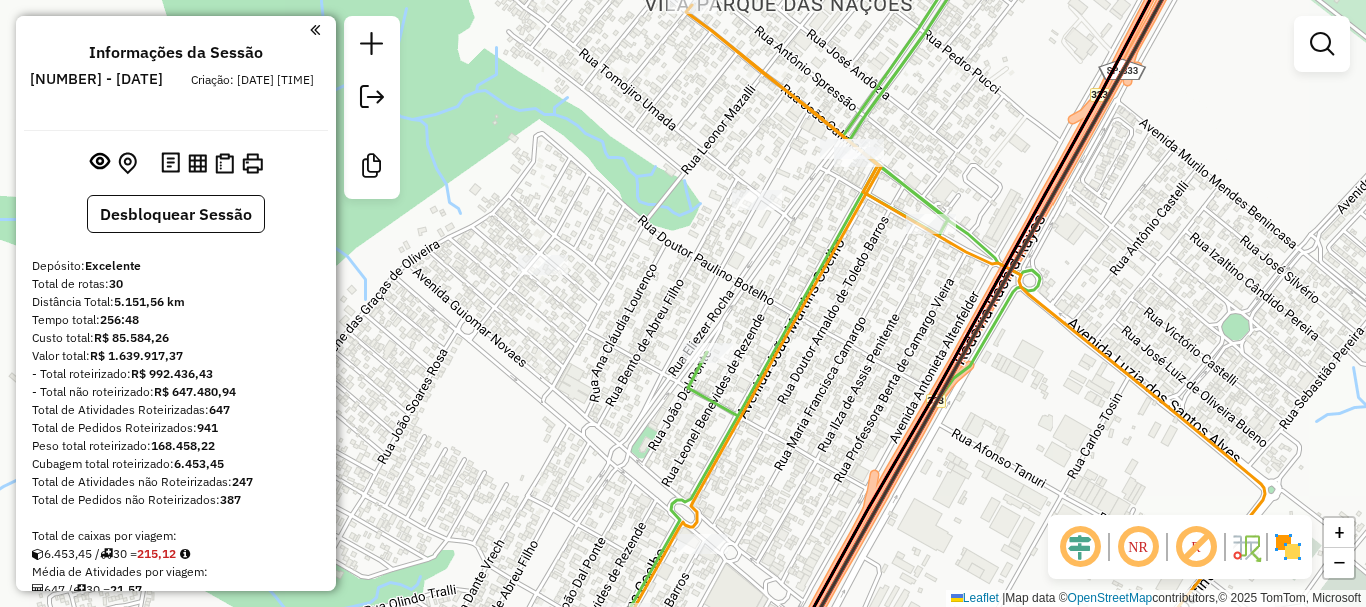 drag, startPoint x: 726, startPoint y: 149, endPoint x: 938, endPoint y: 159, distance: 212.23572 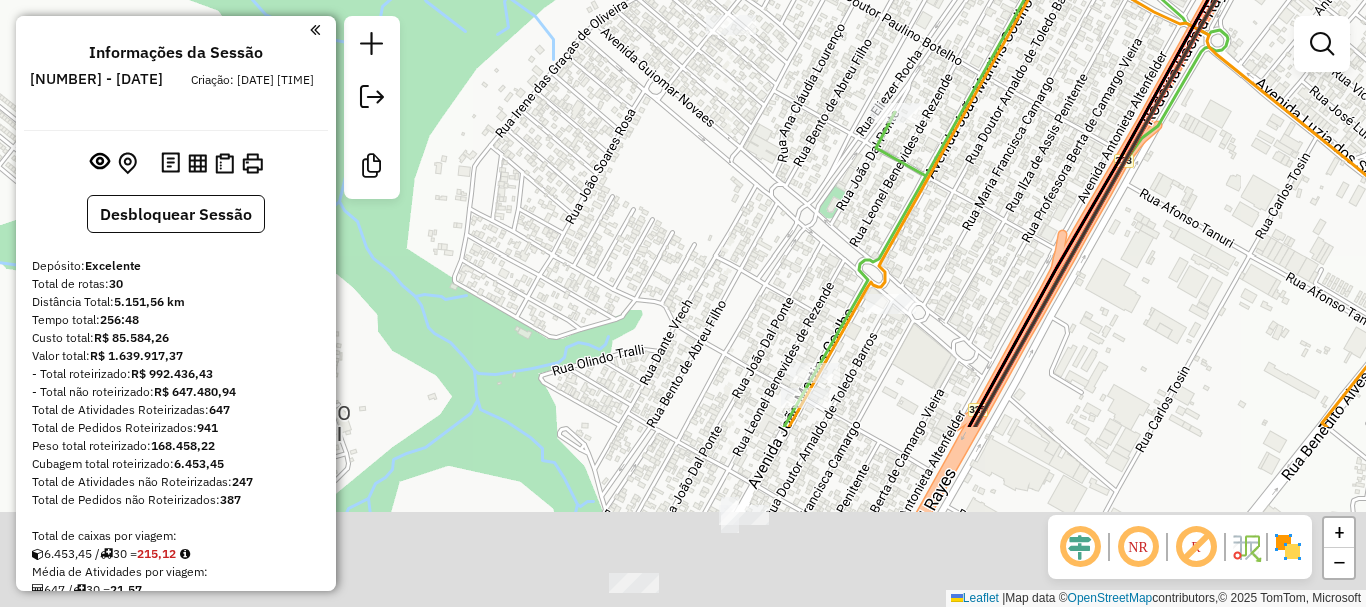 drag, startPoint x: 548, startPoint y: 400, endPoint x: 736, endPoint y: 160, distance: 304.8672 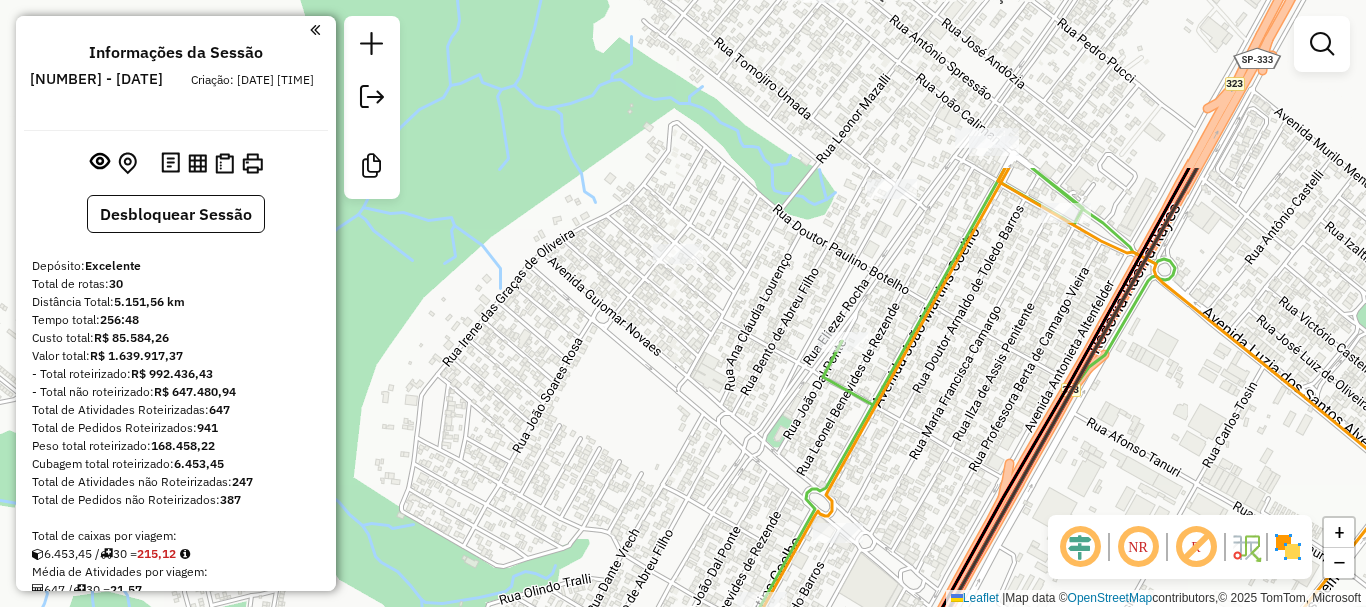 drag, startPoint x: 723, startPoint y: 199, endPoint x: 675, endPoint y: 422, distance: 228.10744 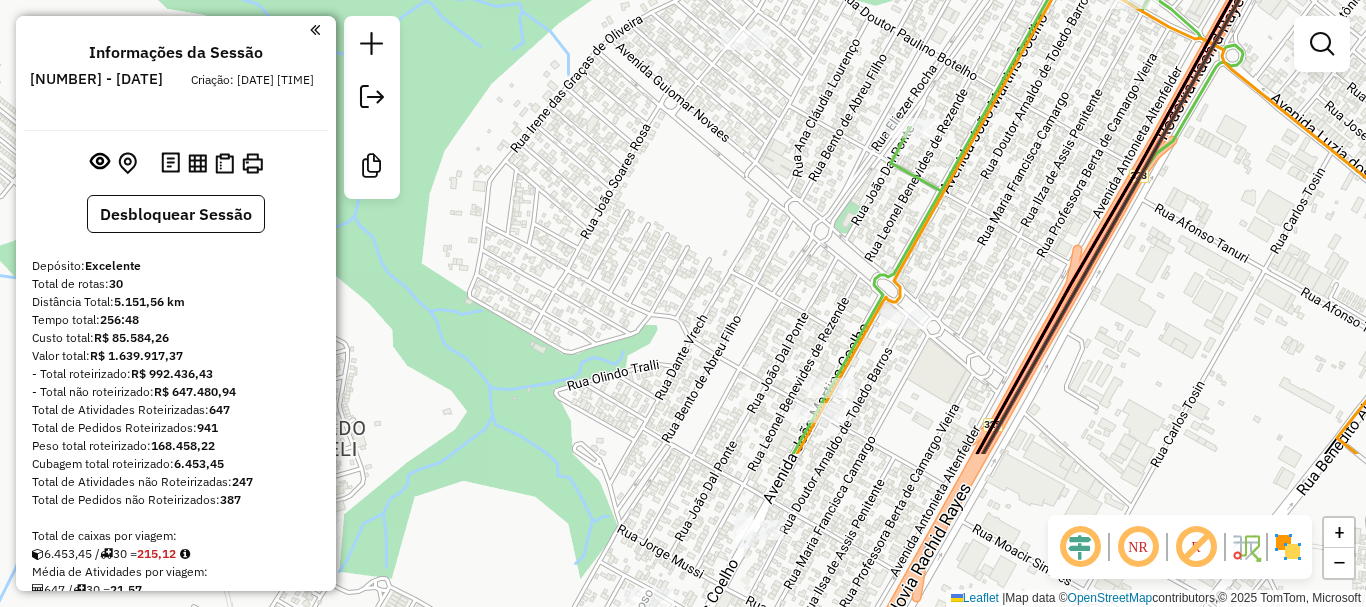 drag, startPoint x: 748, startPoint y: 274, endPoint x: 796, endPoint y: 116, distance: 165.13025 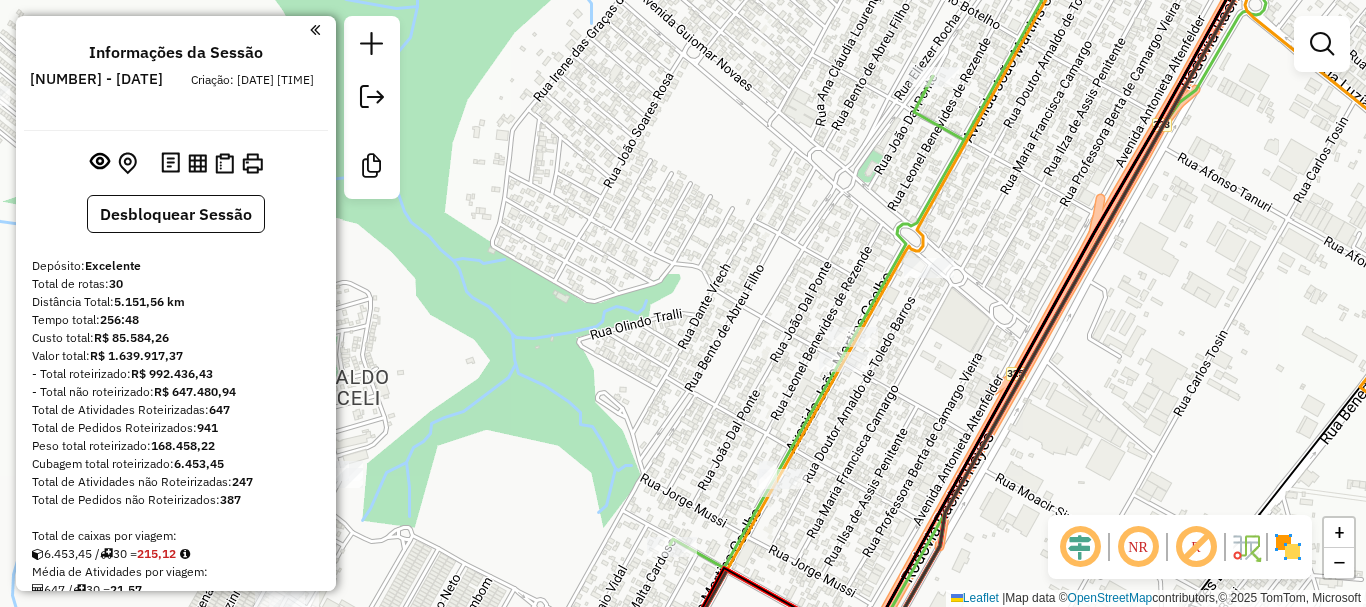 drag, startPoint x: 665, startPoint y: 276, endPoint x: 693, endPoint y: 28, distance: 249.57564 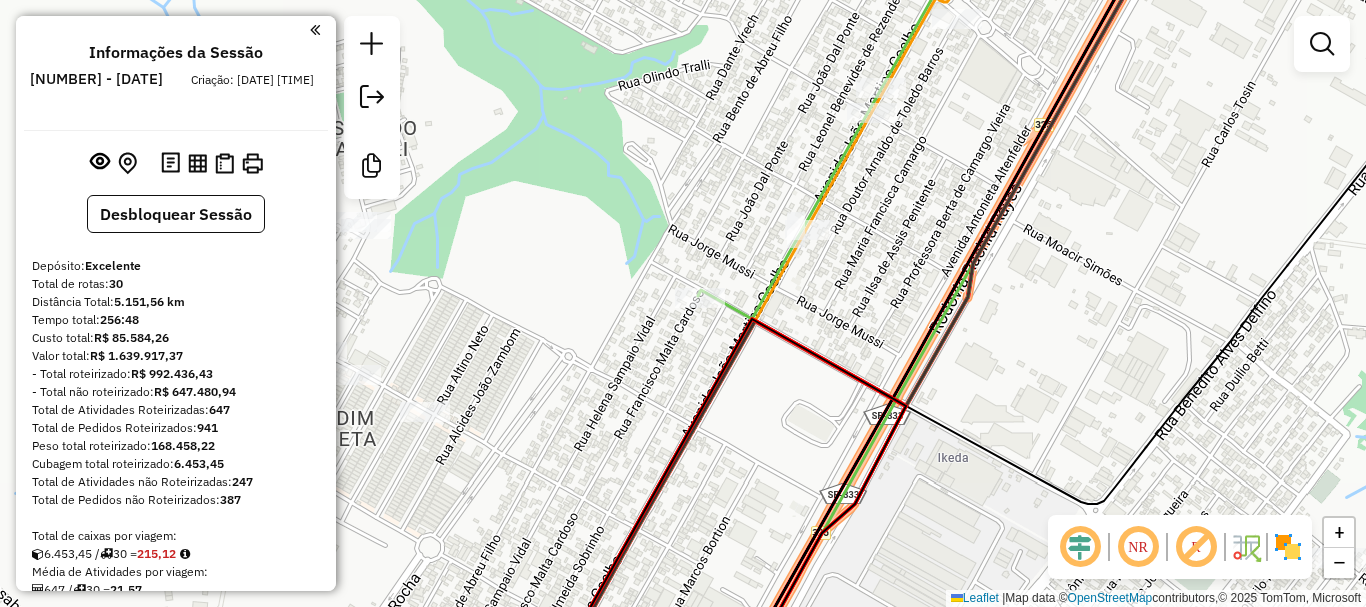 drag, startPoint x: 491, startPoint y: 315, endPoint x: 781, endPoint y: 215, distance: 306.75723 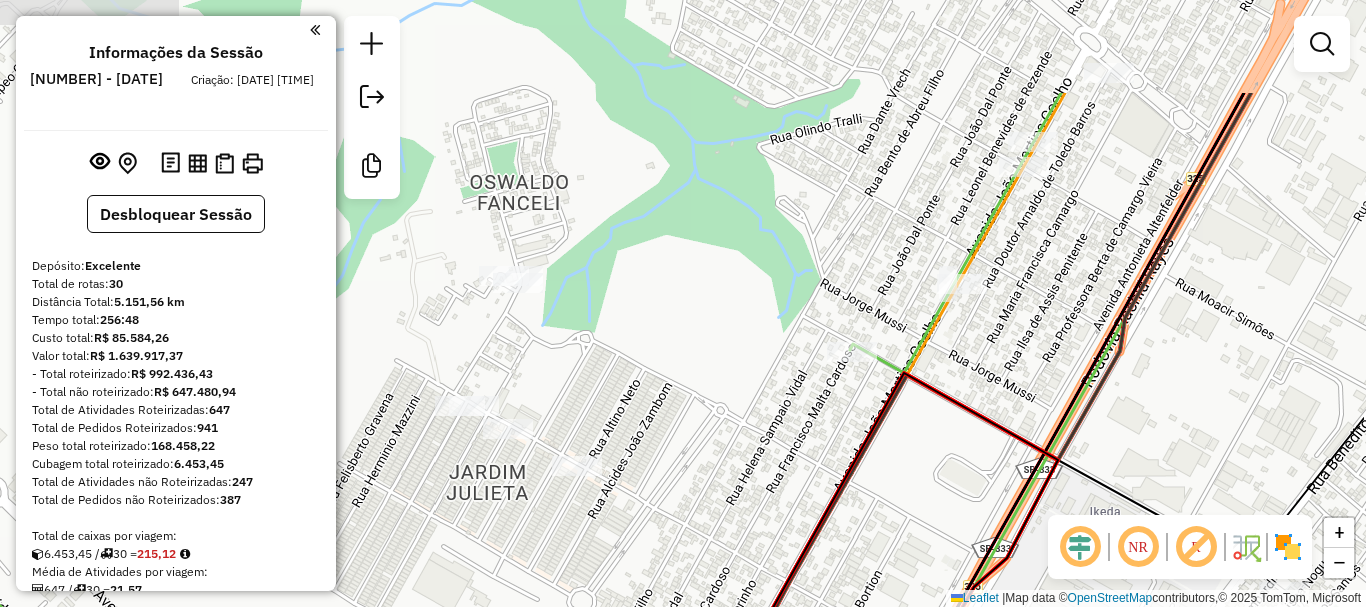 drag, startPoint x: 859, startPoint y: 191, endPoint x: 745, endPoint y: 320, distance: 172.154 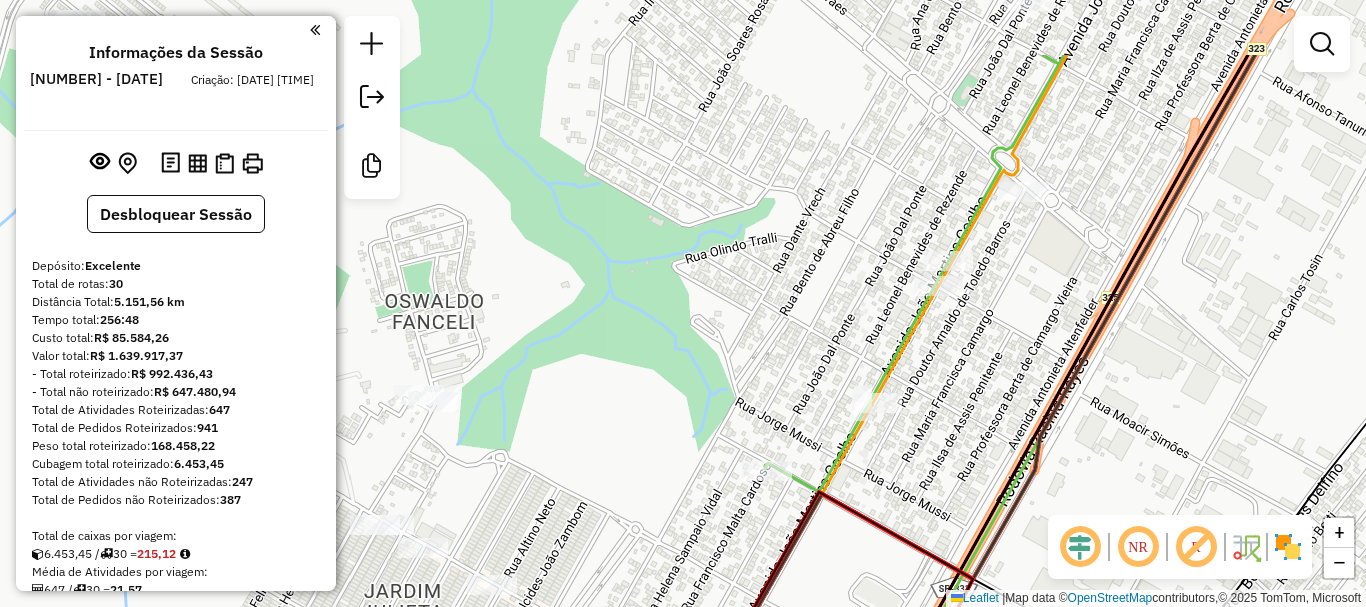 drag, startPoint x: 871, startPoint y: 176, endPoint x: 790, endPoint y: 292, distance: 141.48145 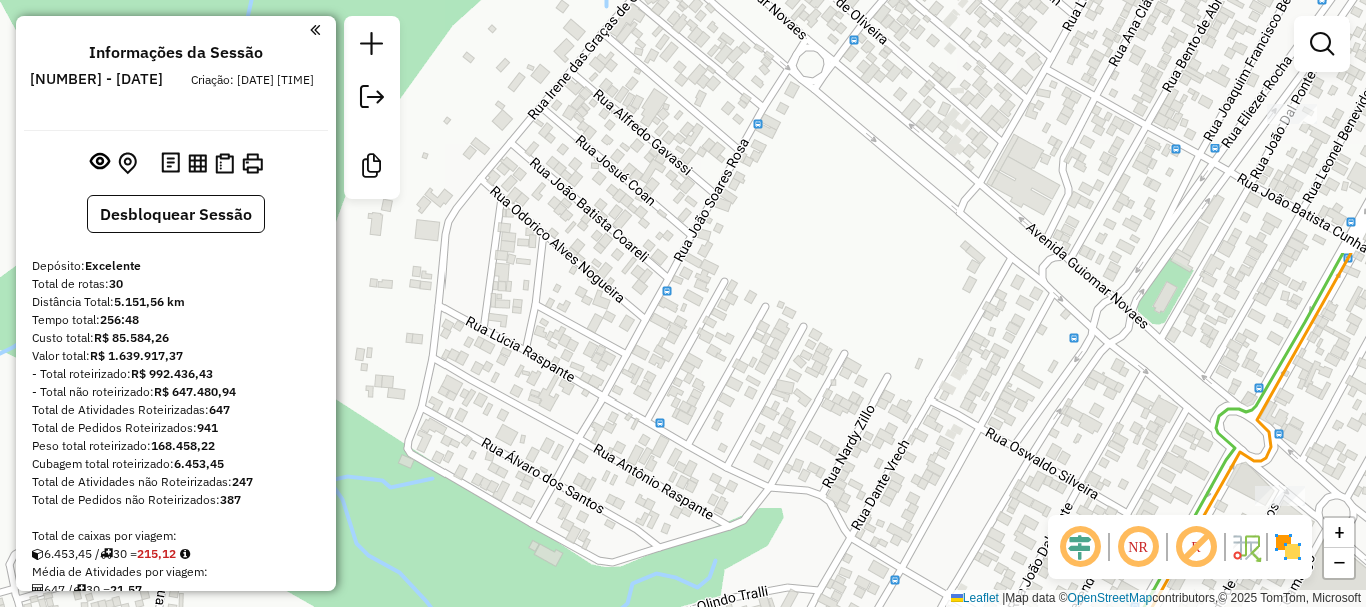 drag, startPoint x: 812, startPoint y: 111, endPoint x: 876, endPoint y: 427, distance: 322.4159 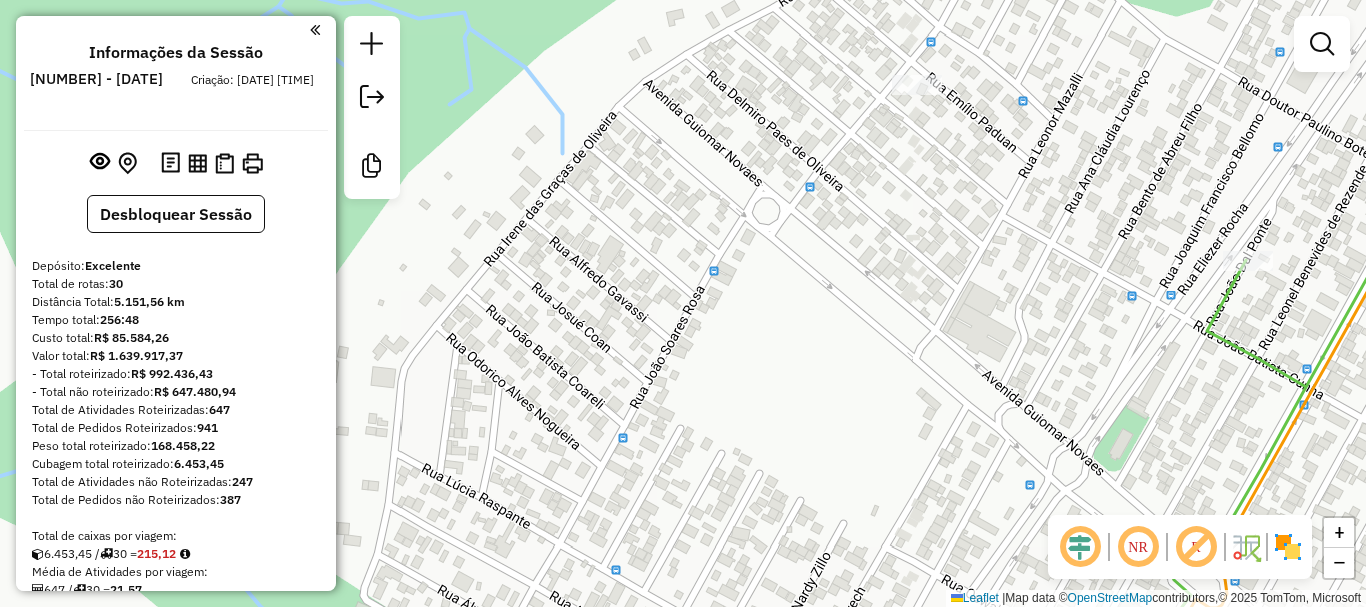 drag, startPoint x: 958, startPoint y: 281, endPoint x: 952, endPoint y: 344, distance: 63.28507 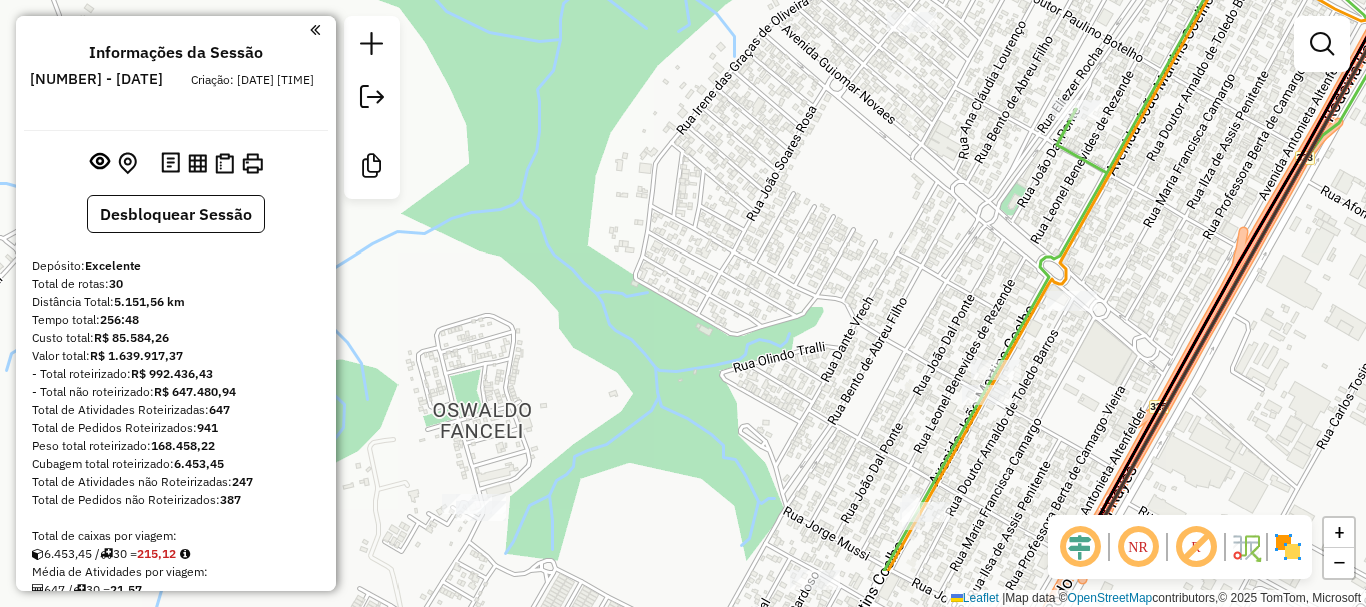 drag, startPoint x: 974, startPoint y: 191, endPoint x: 877, endPoint y: 85, distance: 143.68369 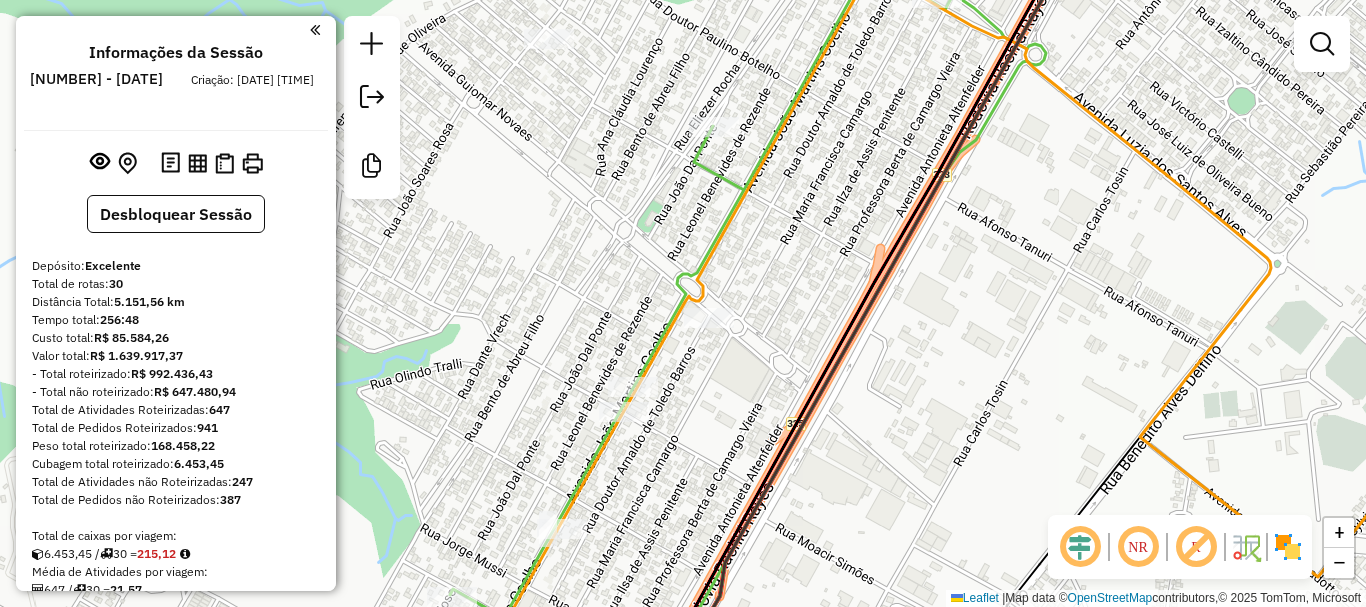 drag, startPoint x: 903, startPoint y: 265, endPoint x: 1051, endPoint y: 171, distance: 175.32826 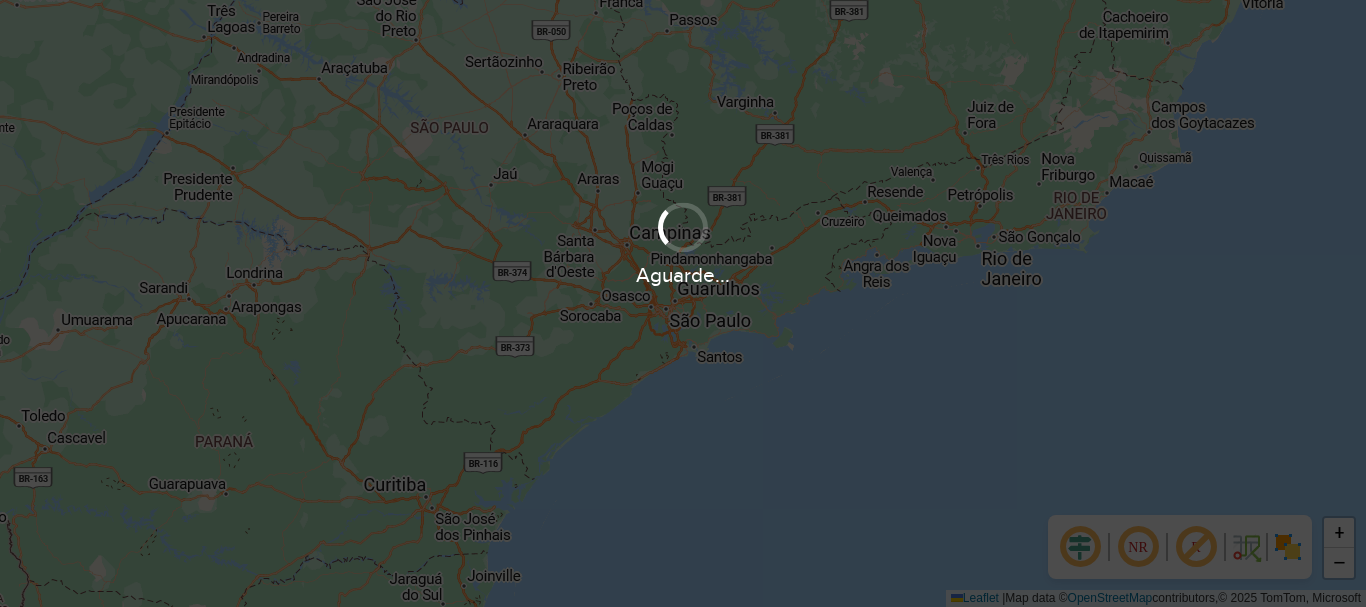 scroll, scrollTop: 0, scrollLeft: 0, axis: both 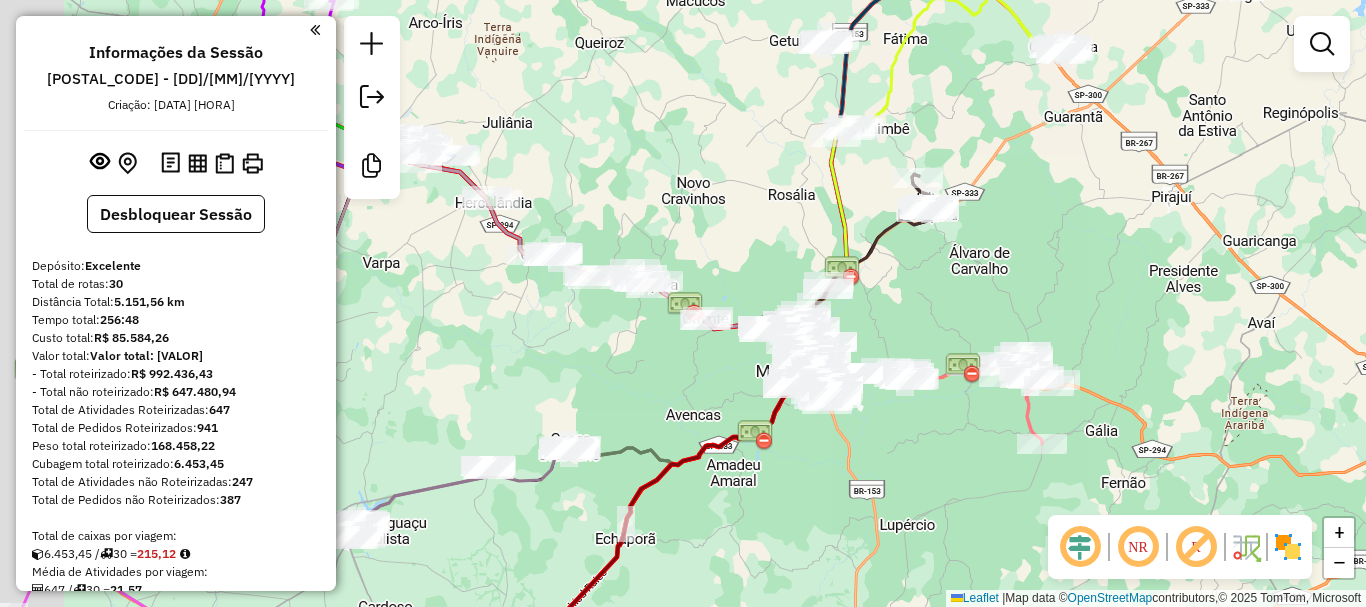drag, startPoint x: 624, startPoint y: 181, endPoint x: 733, endPoint y: 212, distance: 113.32255 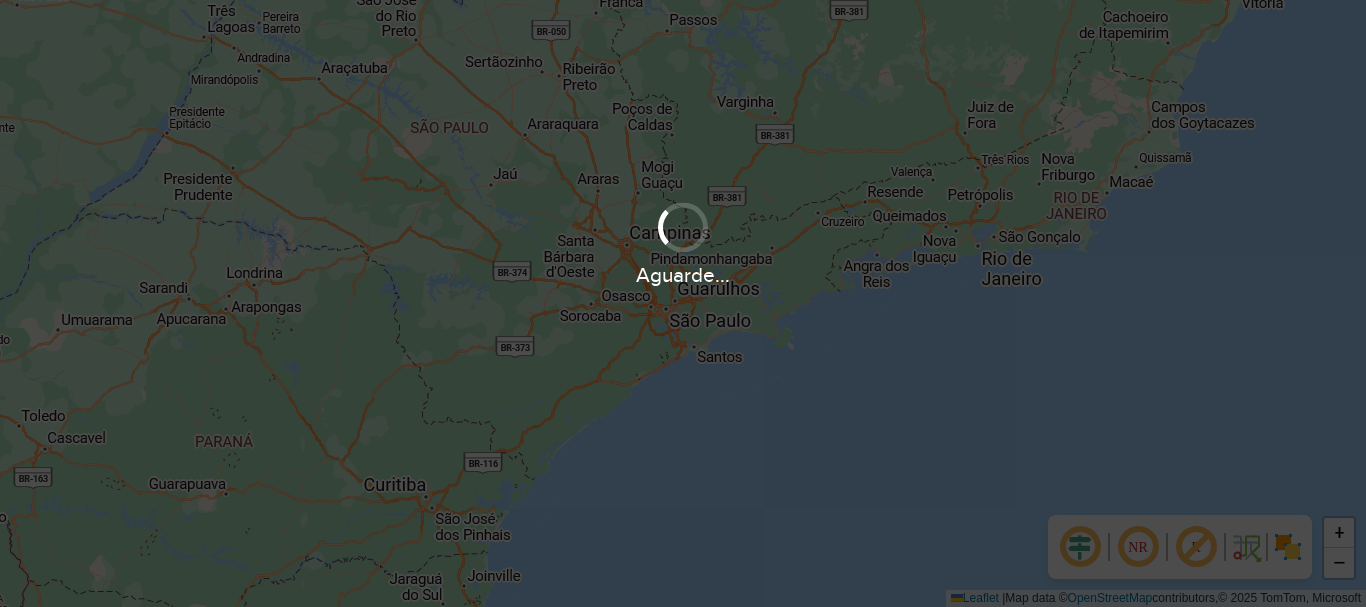 scroll, scrollTop: 0, scrollLeft: 0, axis: both 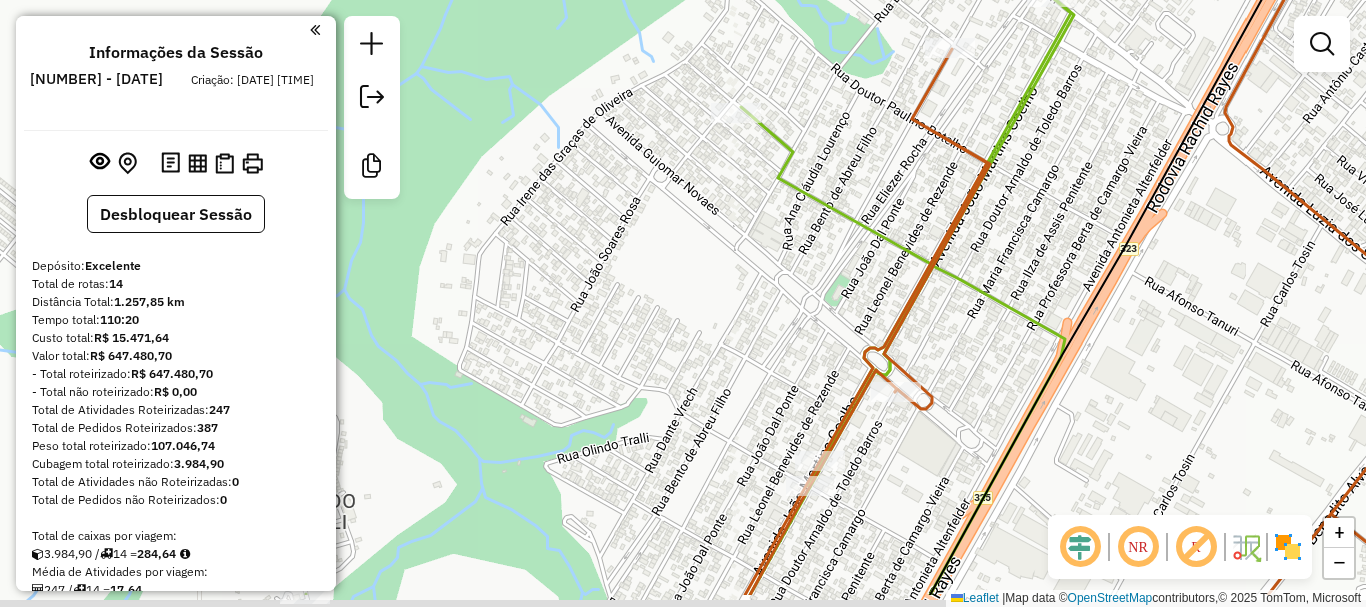 drag, startPoint x: 783, startPoint y: 379, endPoint x: 765, endPoint y: 132, distance: 247.655 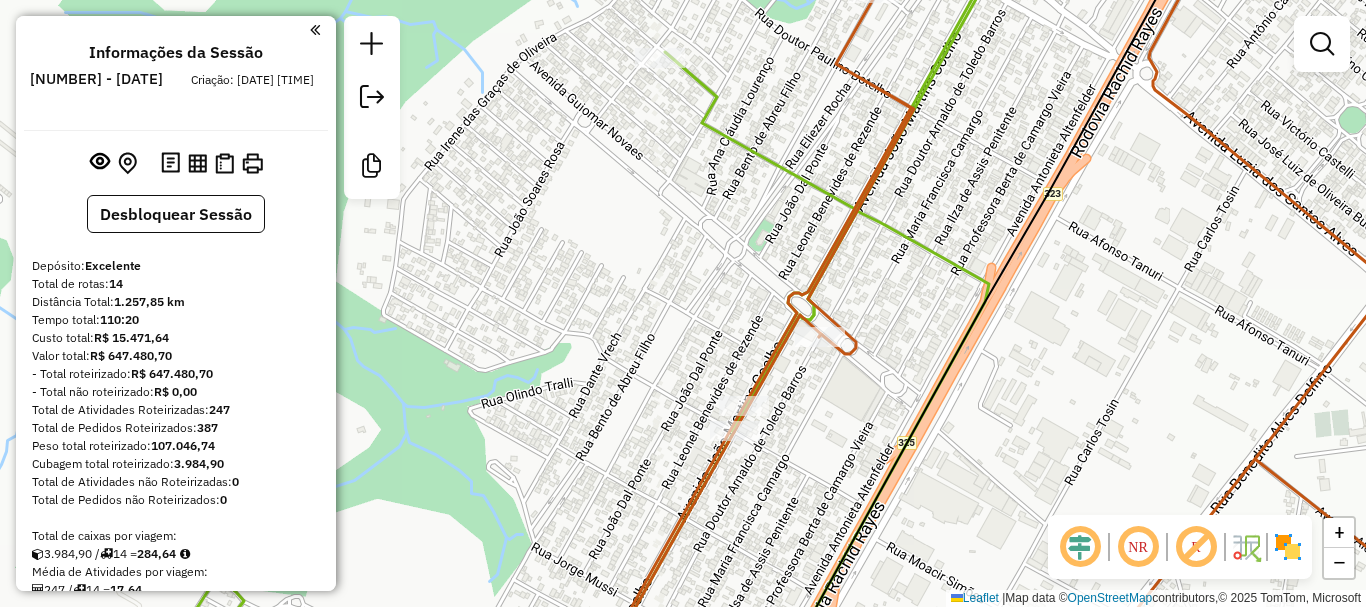 drag, startPoint x: 534, startPoint y: 283, endPoint x: 772, endPoint y: 86, distance: 308.95468 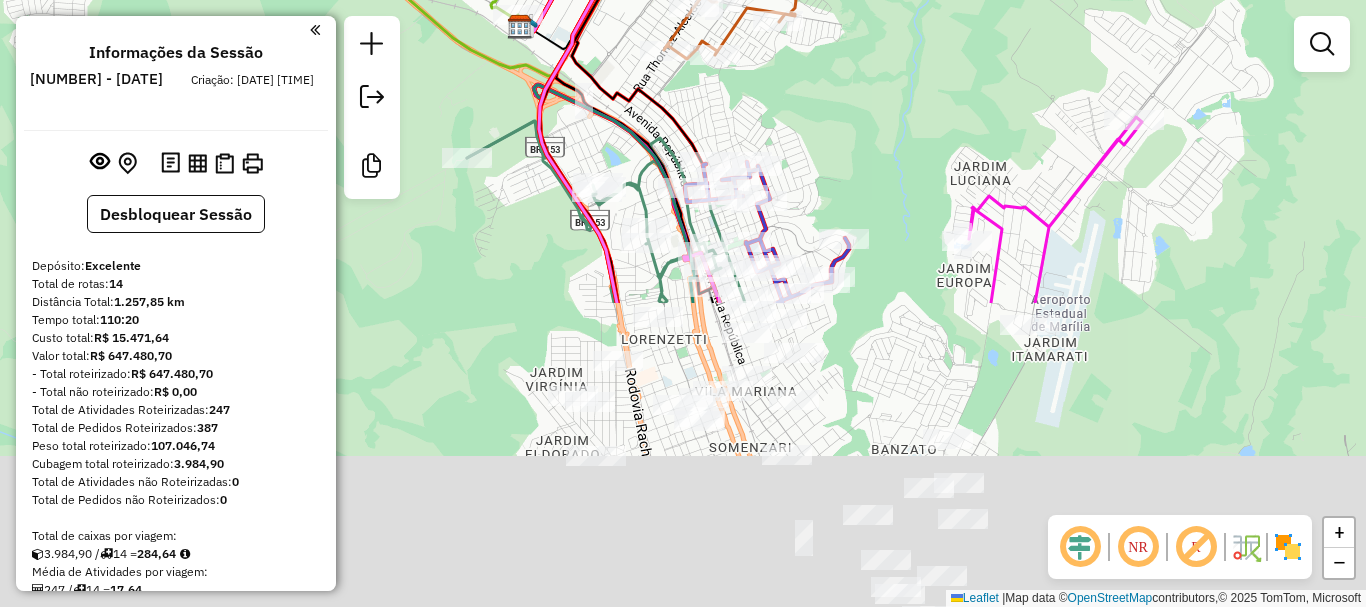 drag, startPoint x: 1056, startPoint y: 450, endPoint x: 879, endPoint y: 86, distance: 404.75302 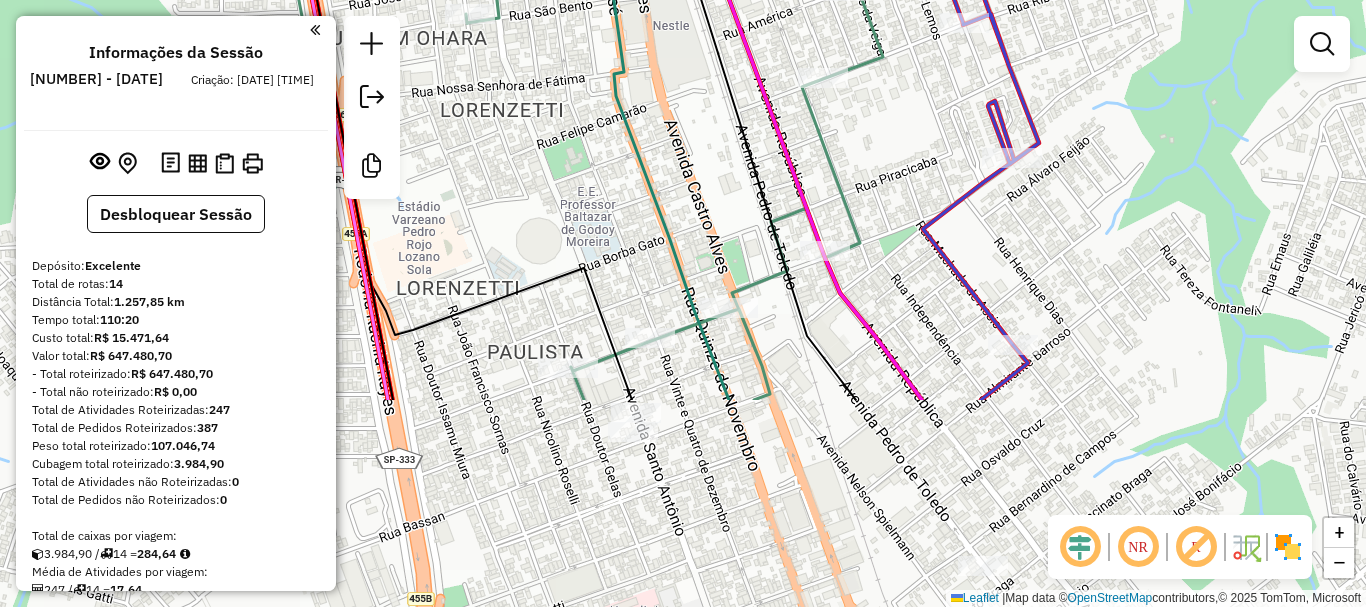 drag, startPoint x: 651, startPoint y: 384, endPoint x: 692, endPoint y: 136, distance: 251.36627 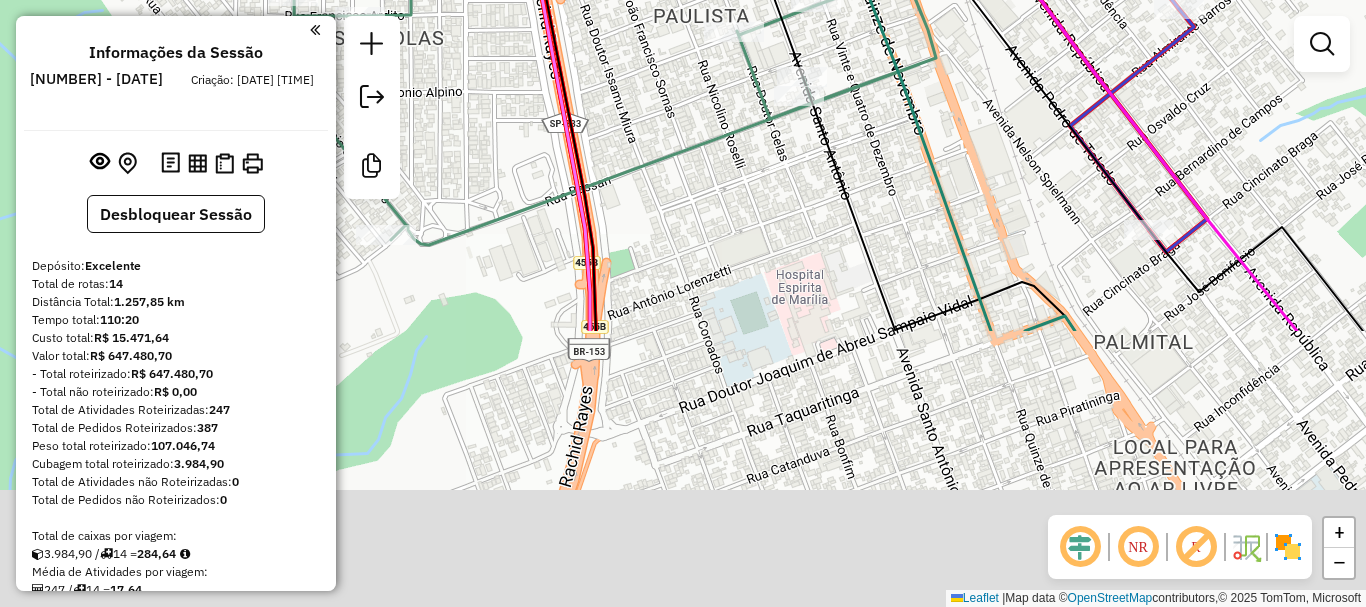 drag, startPoint x: 676, startPoint y: 208, endPoint x: 737, endPoint y: 74, distance: 147.23111 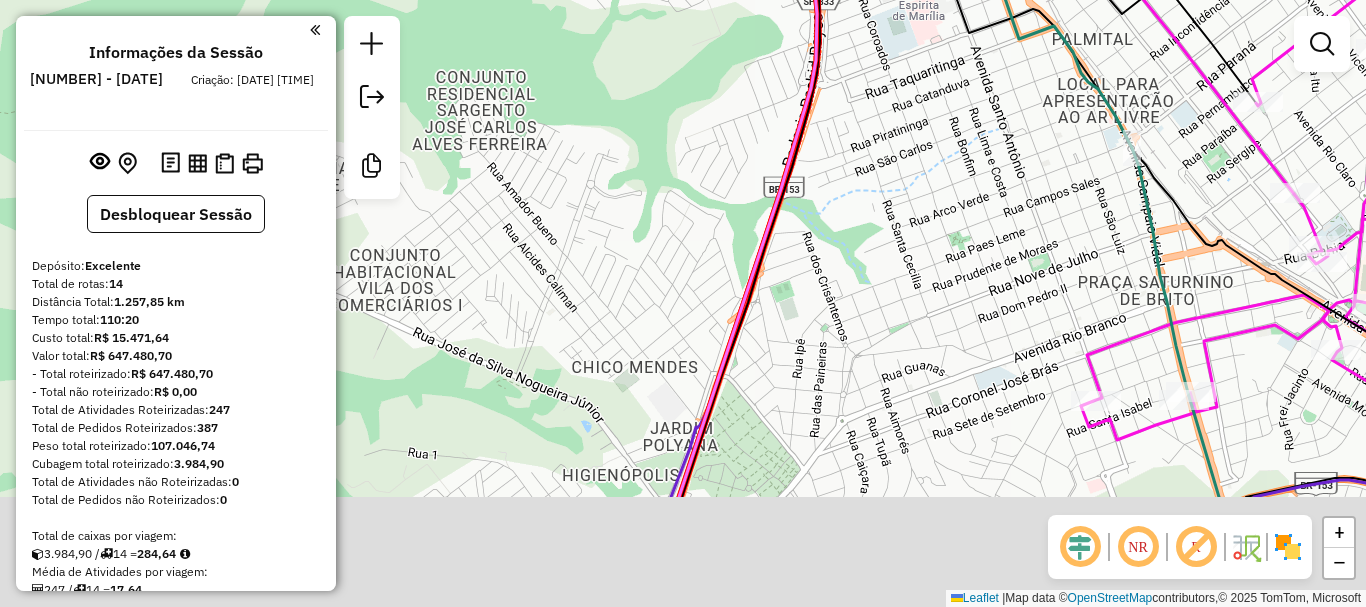drag, startPoint x: 680, startPoint y: 181, endPoint x: 768, endPoint y: -56, distance: 252.81021 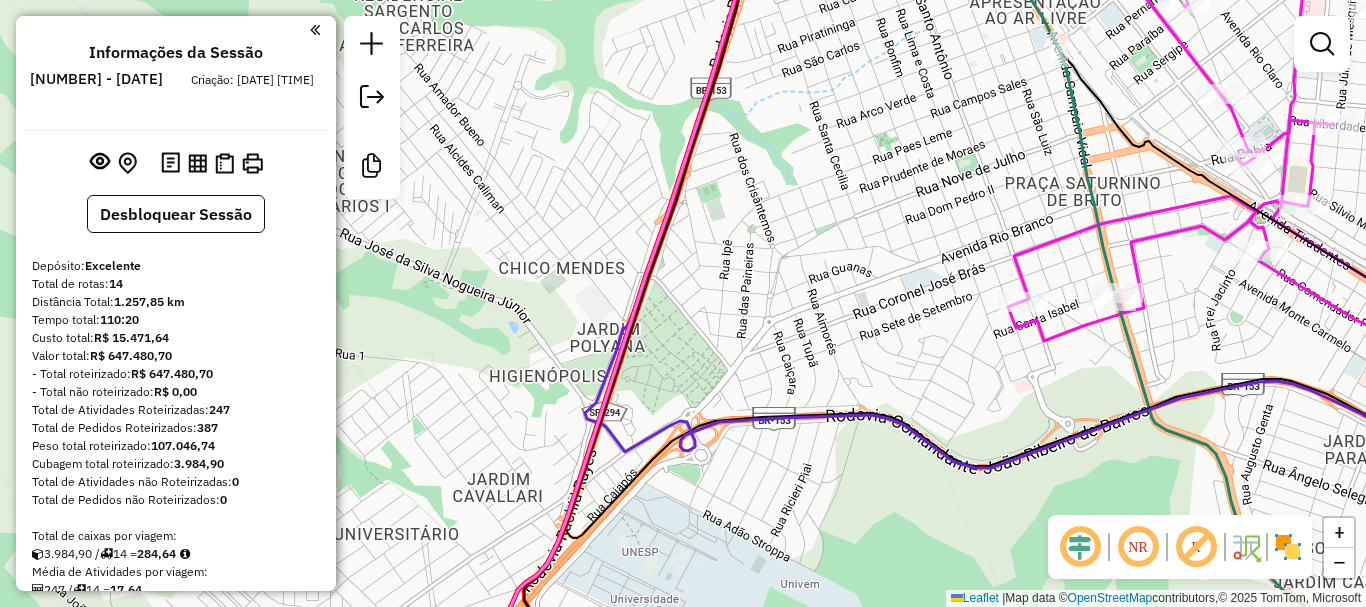 drag, startPoint x: 806, startPoint y: 216, endPoint x: 821, endPoint y: 223, distance: 16.552946 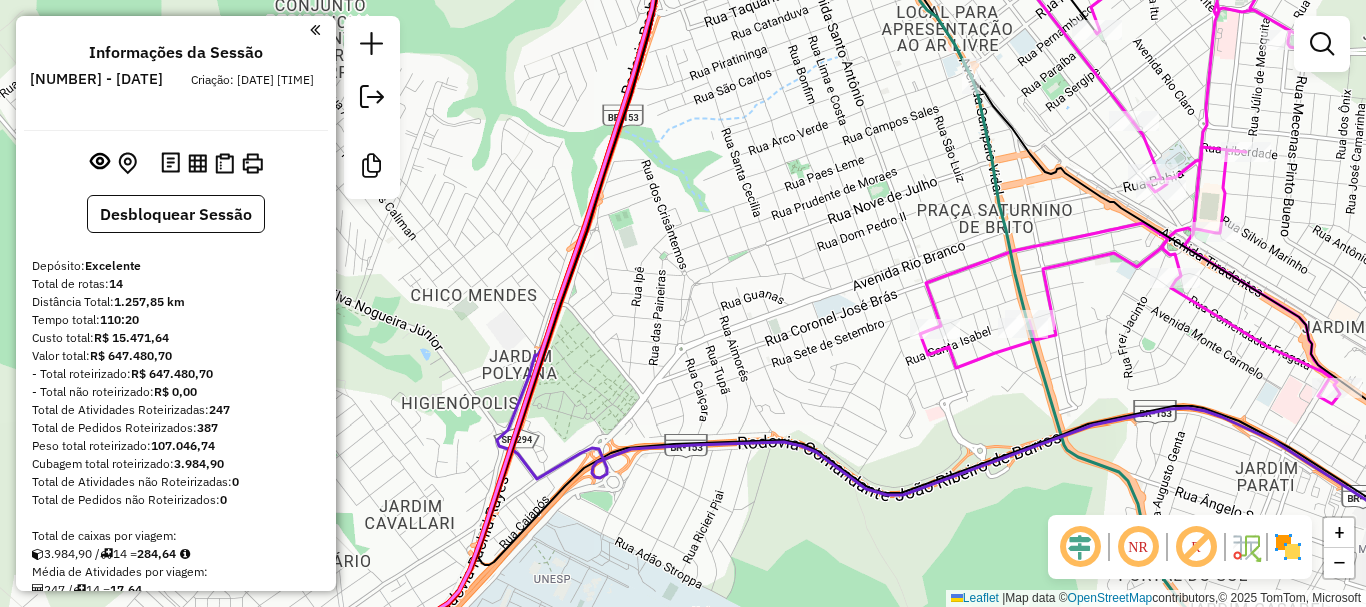 drag, startPoint x: 898, startPoint y: 384, endPoint x: 813, endPoint y: 410, distance: 88.88757 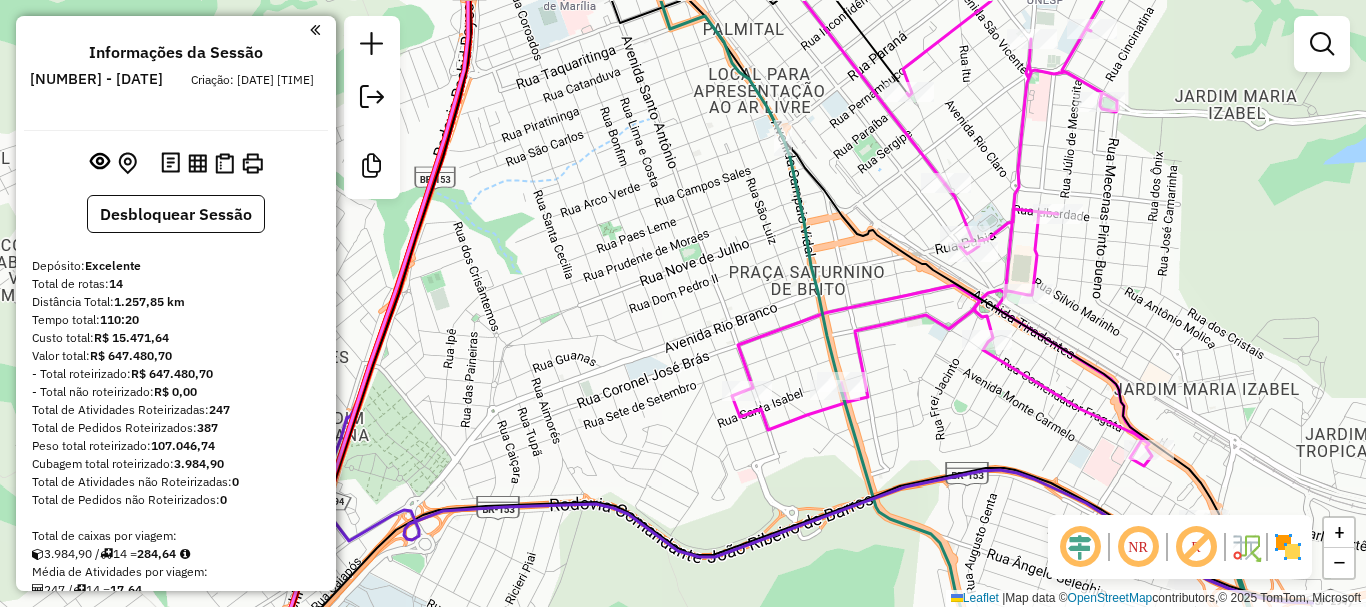 drag, startPoint x: 911, startPoint y: 154, endPoint x: 759, endPoint y: 204, distance: 160.0125 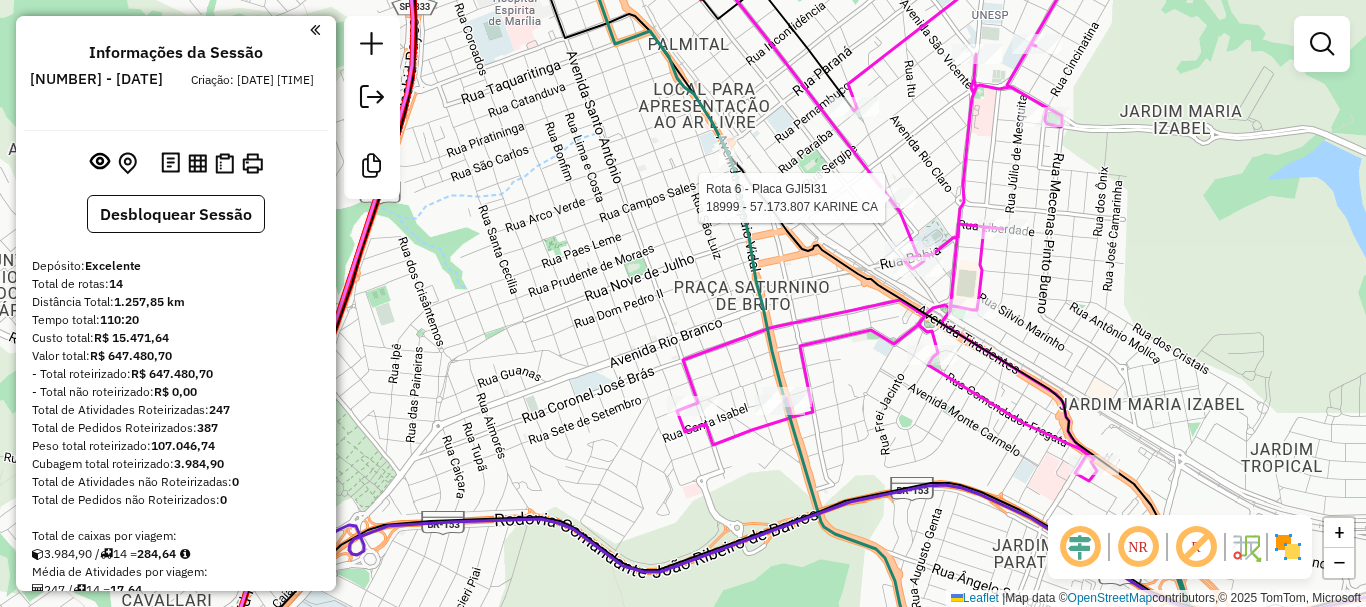 select on "**********" 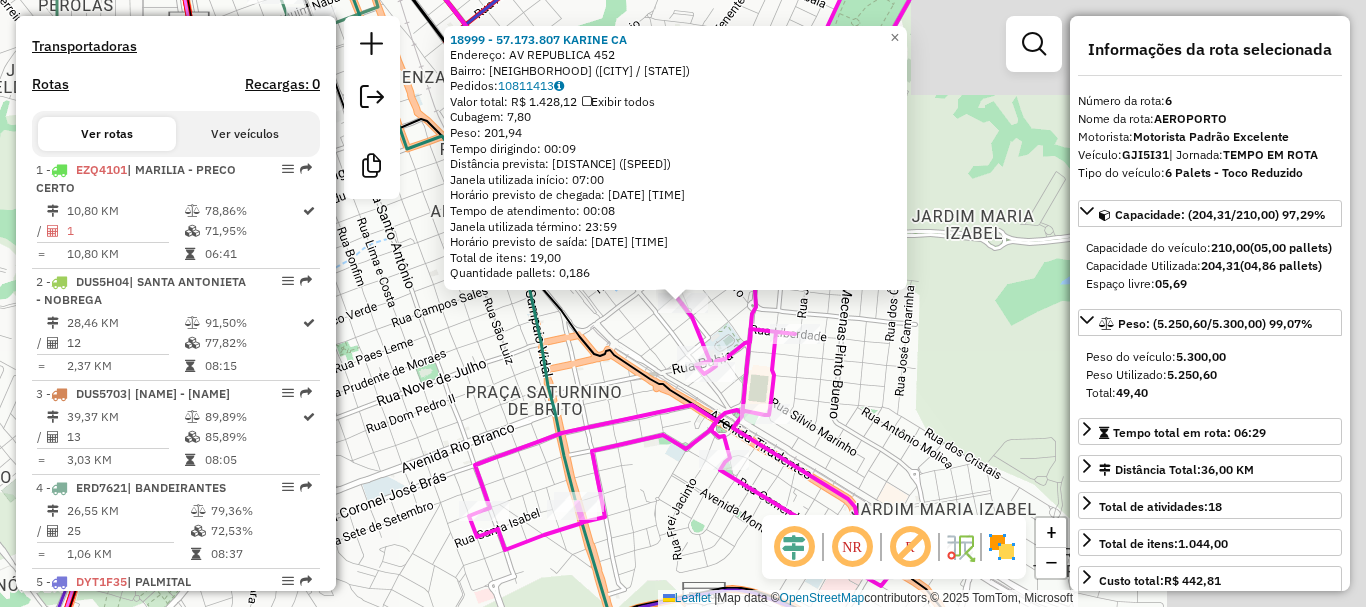 scroll, scrollTop: 1330, scrollLeft: 0, axis: vertical 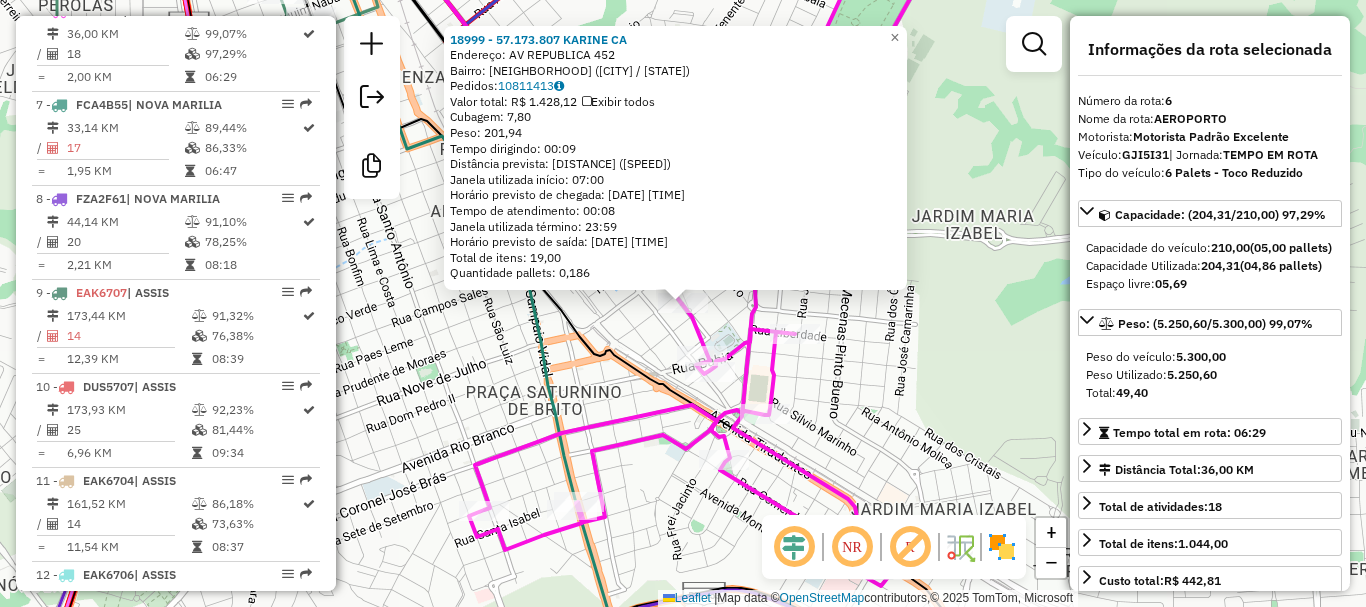 click on "Rota 6 - Placa GJI5I31  19146 - BP FOODS MII LTDA 18999 - 57.173.807 KARINE CA  Endereço: AV  REPUBLICA                     452   Bairro: MARILIA (MARILIA / SP)   Pedidos:  10811413   Valor total: R$ 1.428,12   Exibir todos   Cubagem: 7,80  Peso: 201,94  Tempo dirigindo: 00:09   Distância prevista: 7,73 km (51,53 km/h)   Janela utilizada início: 07:00   Horário previsto de chegada: 11/07/2025 07:59   Tempo de atendimento: 00:08   Janela utilizada término: 23:59   Horário previsto de saída: 11/07/2025 08:07   Total de itens: 19,00   Quantidade pallets: 0,186  × Janela de atendimento Grade de atendimento Capacidade Transportadoras Veículos Cliente Pedidos  Rotas Selecione os dias de semana para filtrar as janelas de atendimento  Seg   Ter   Qua   Qui   Sex   Sáb   Dom  Informe o período da janela de atendimento: De: Até:  Filtrar exatamente a janela do cliente  Considerar janela de atendimento padrão  Selecione os dias de semana para filtrar as grades de atendimento  Seg   Ter   Qua   Qui   Sex  +" 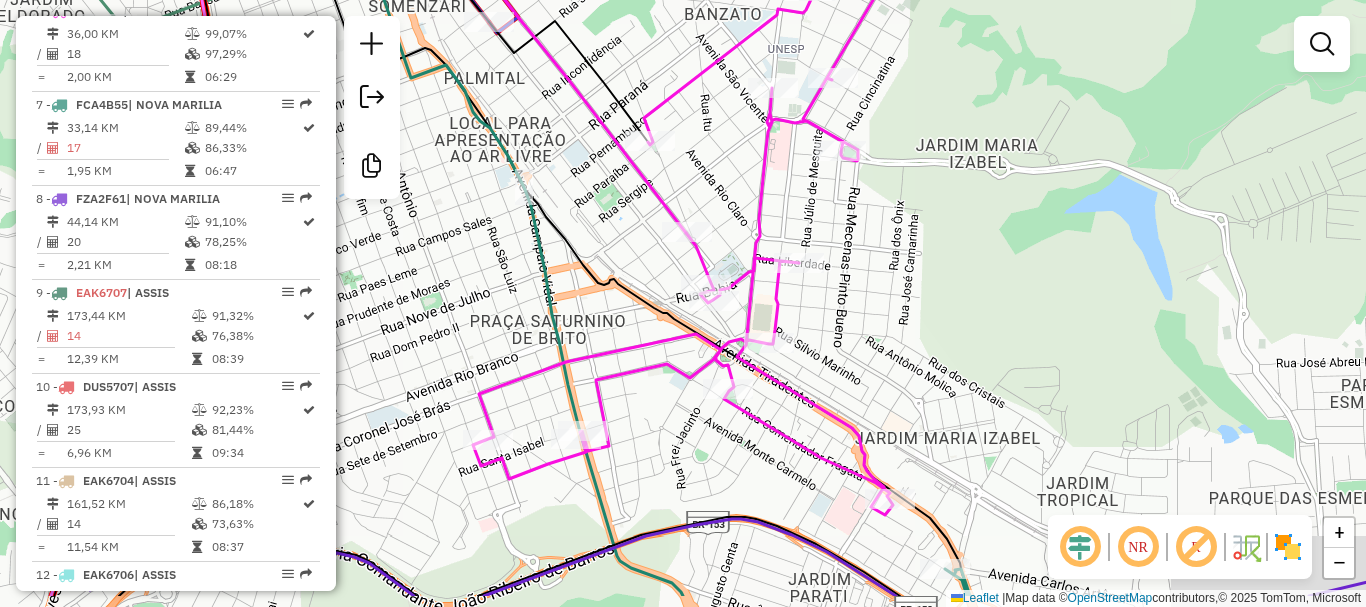 drag, startPoint x: 509, startPoint y: 393, endPoint x: 525, endPoint y: 300, distance: 94.36631 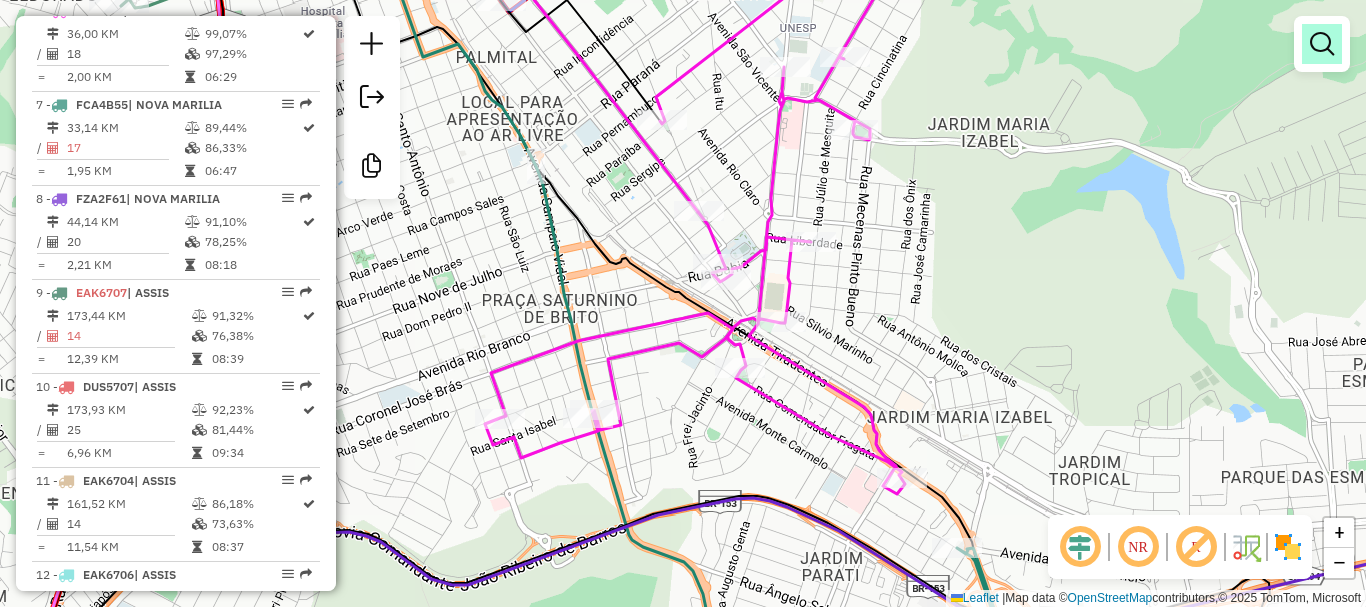 click at bounding box center [1322, 44] 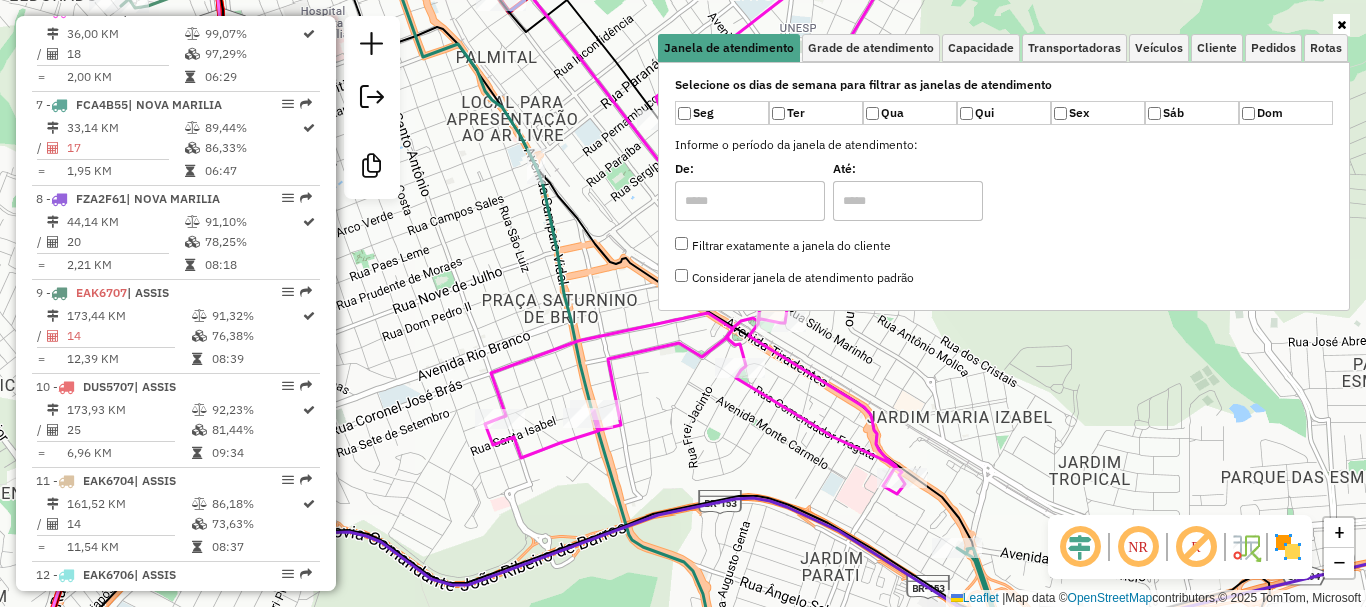 click on "Janela de atendimento Grade de atendimento Capacidade Transportadoras Veículos Cliente Pedidos  Rotas Selecione os dias de semana para filtrar as janelas de atendimento  Seg   Ter   Qua   Qui   Sex   Sáb   Dom  Informe o período da janela de atendimento: De: Até:  Filtrar exatamente a janela do cliente  Considerar janela de atendimento padrão  Selecione os dias de semana para filtrar as grades de atendimento  Seg   Ter   Qua   Qui   Sex   Sáb   Dom   Considerar clientes sem dia de atendimento cadastrado  Clientes fora do dia de atendimento selecionado Filtrar as atividades entre os valores definidos abaixo:  Peso mínimo:   Peso máximo:   Cubagem mínima:   Cubagem máxima:   De:   Até:  Filtrar as atividades entre o tempo de atendimento definido abaixo:  De:   Até:   Considerar capacidade total dos clientes não roteirizados Transportadora: Selecione um ou mais itens Tipo de veículo: Selecione um ou mais itens Veículo: Selecione um ou mais itens Motorista: Selecione um ou mais itens Nome: Rótulo:" 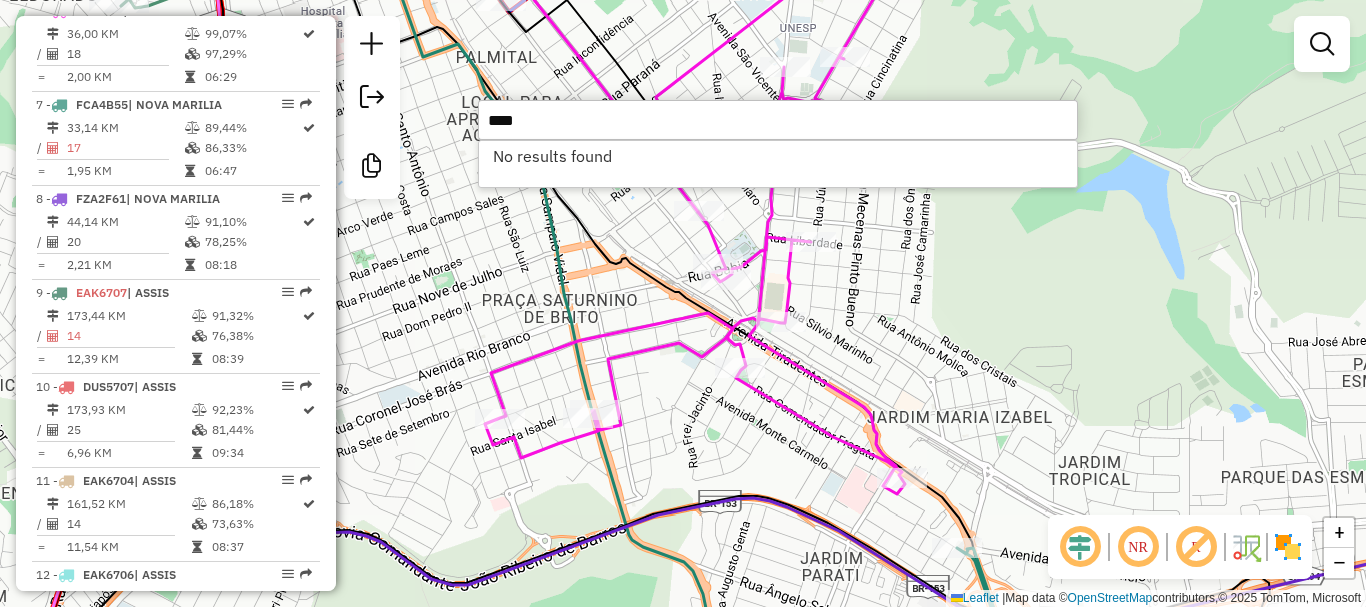 type on "****" 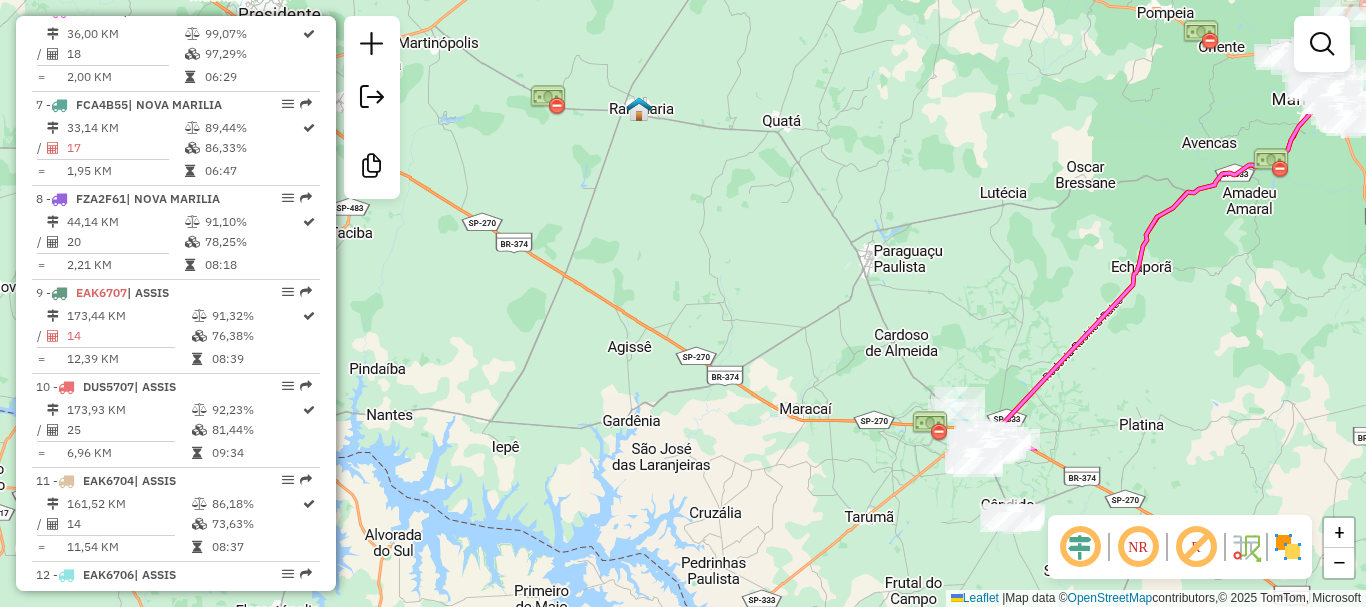 drag, startPoint x: 769, startPoint y: 271, endPoint x: 909, endPoint y: -36, distance: 337.41516 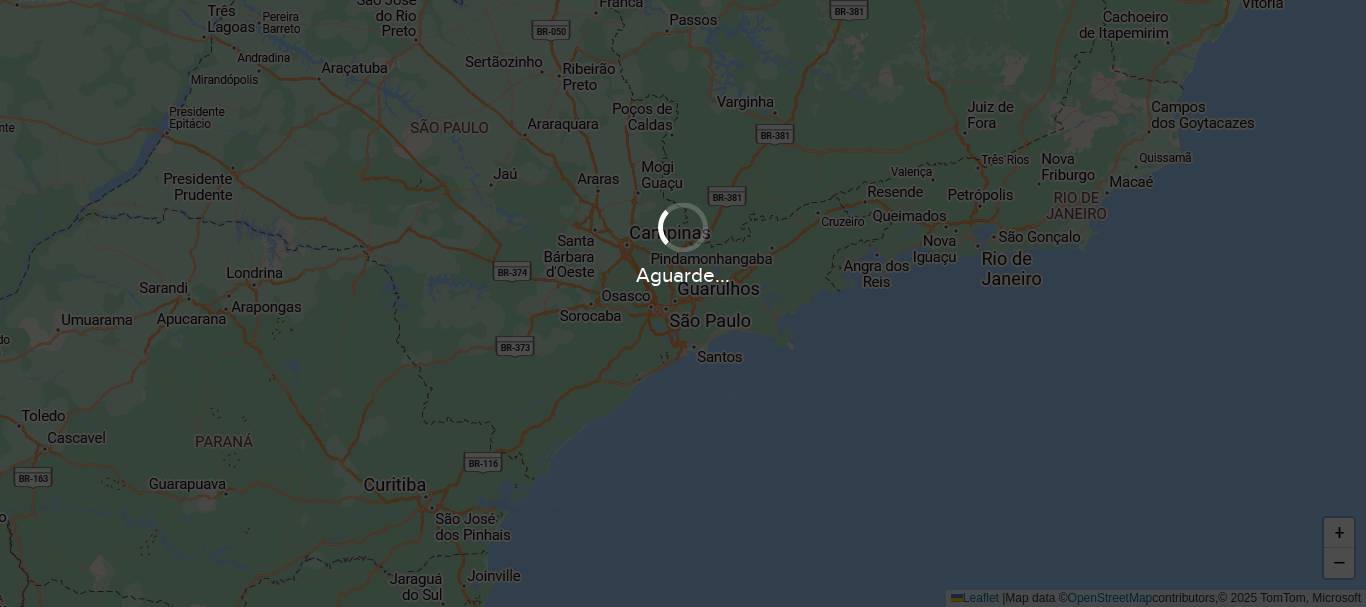scroll, scrollTop: 0, scrollLeft: 0, axis: both 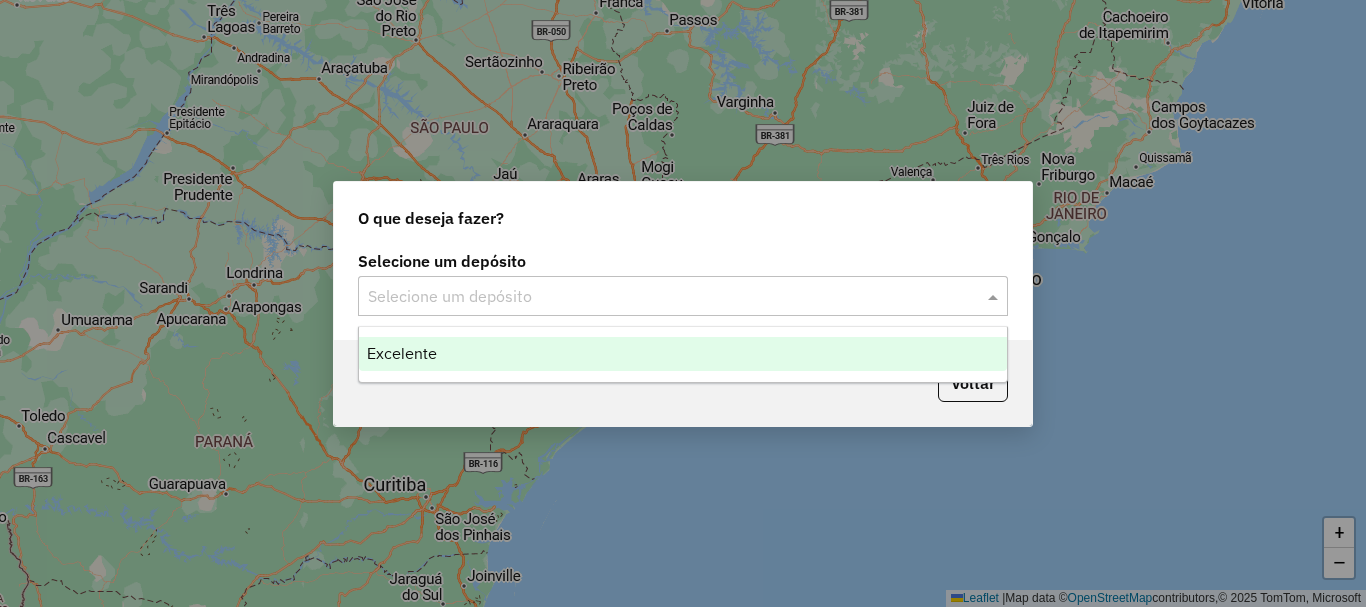 click 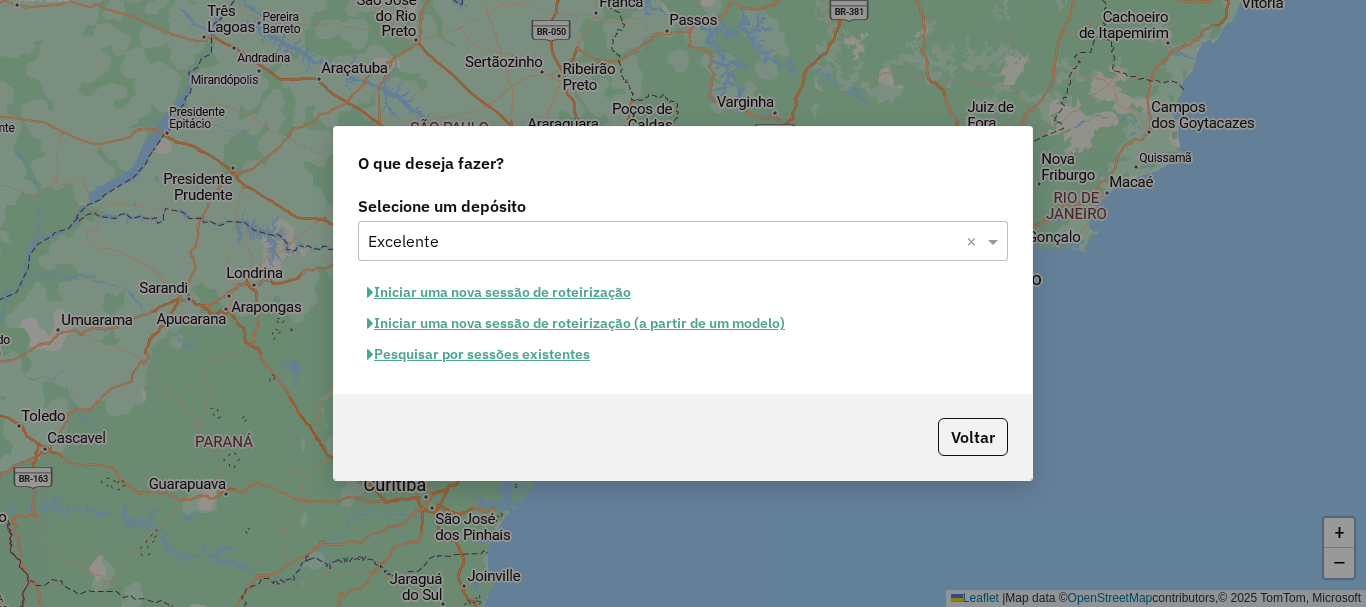 click on "Pesquisar por sessões existentes" 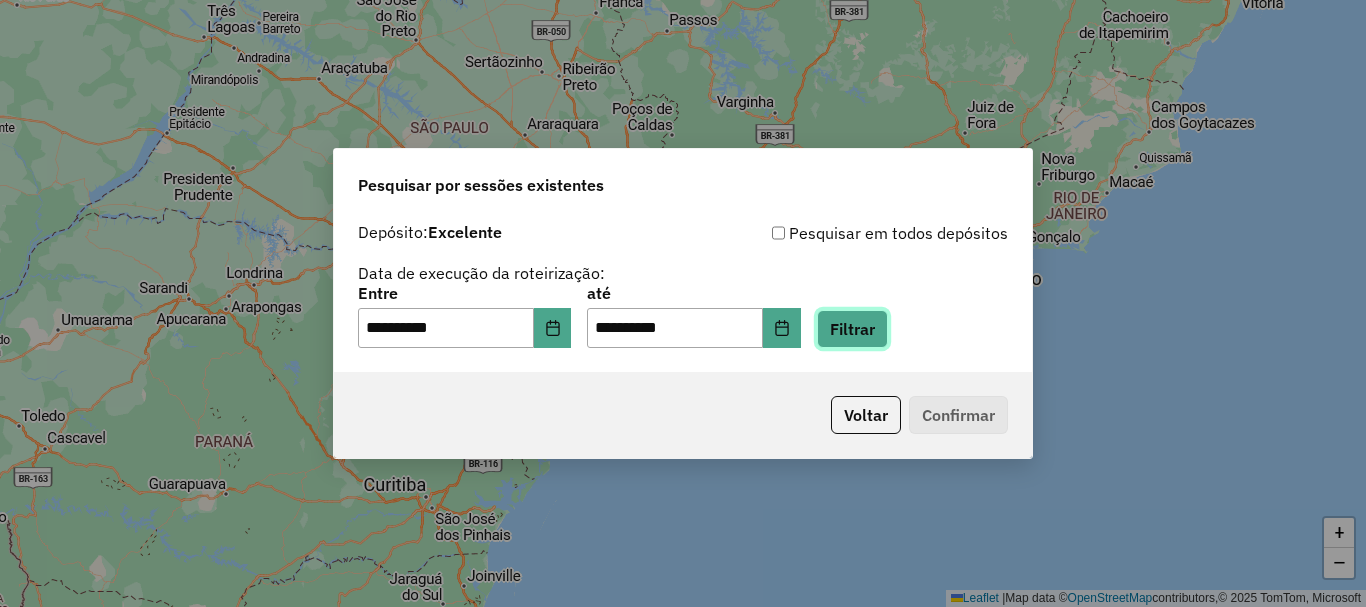 click on "Filtrar" 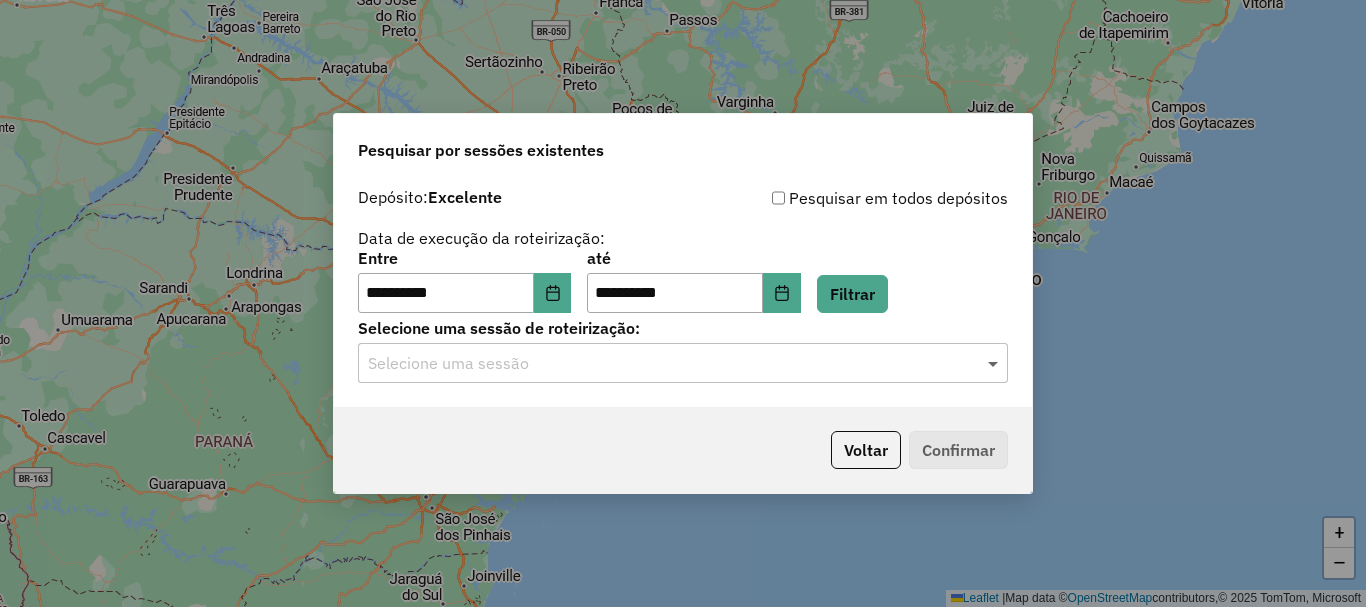 click 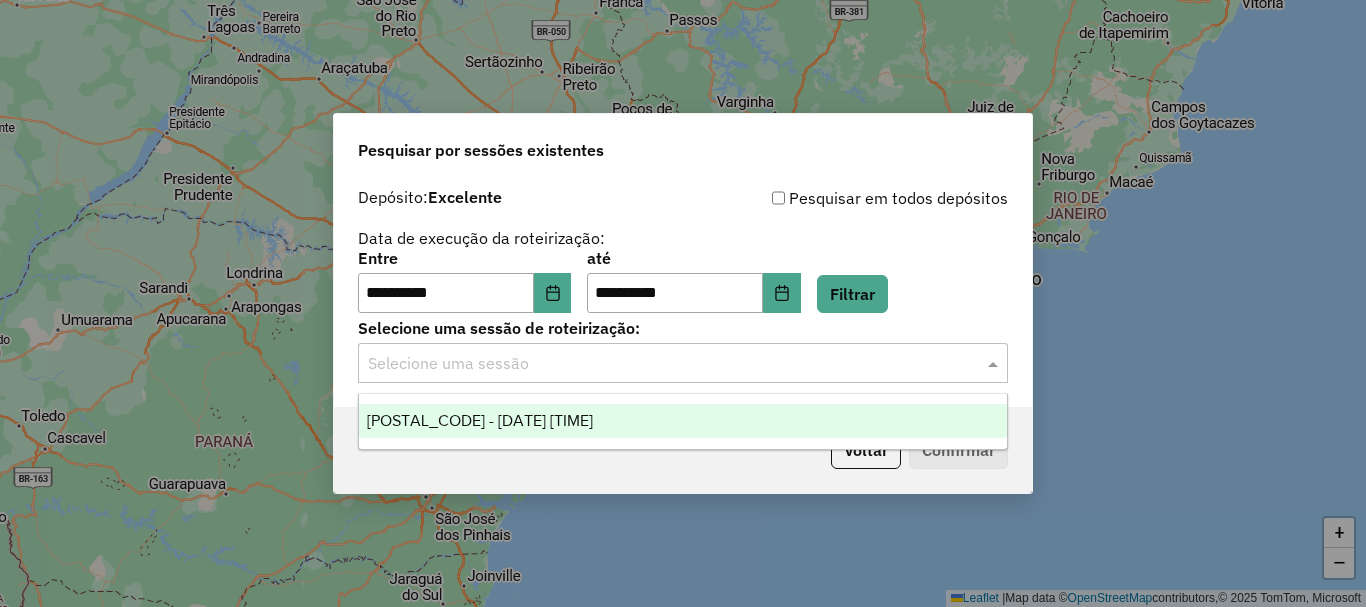 click on "[POSTAL_CODE] - [DATE] [TIME]" at bounding box center (480, 420) 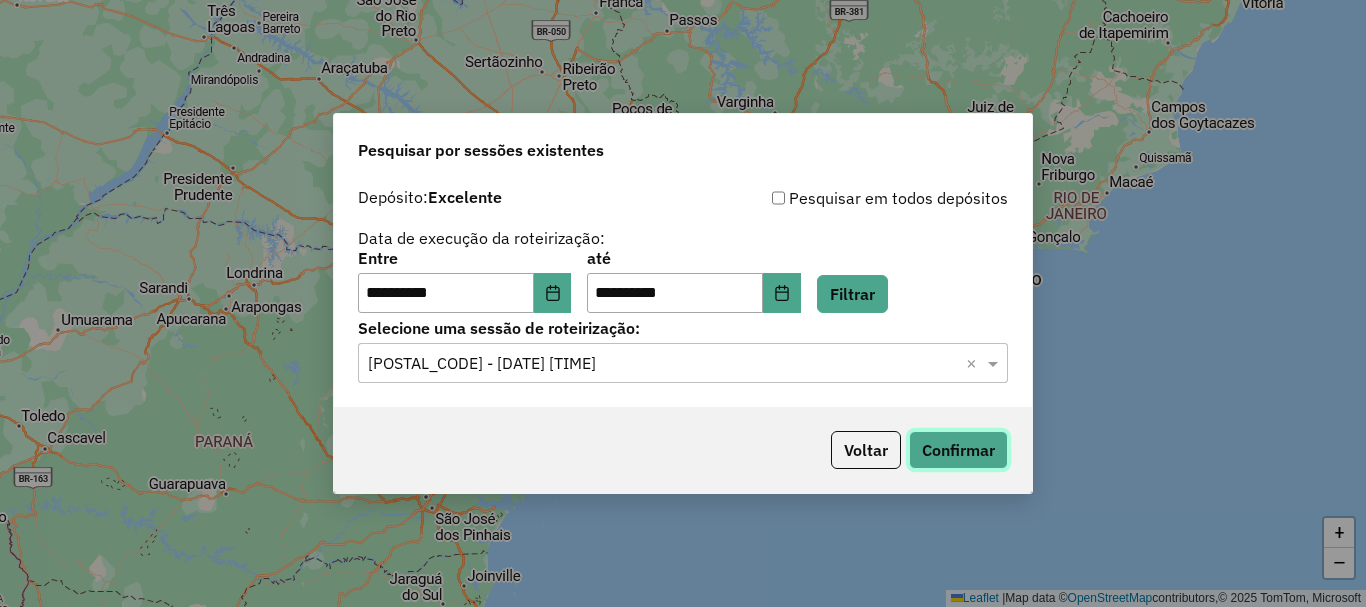 click on "Confirmar" 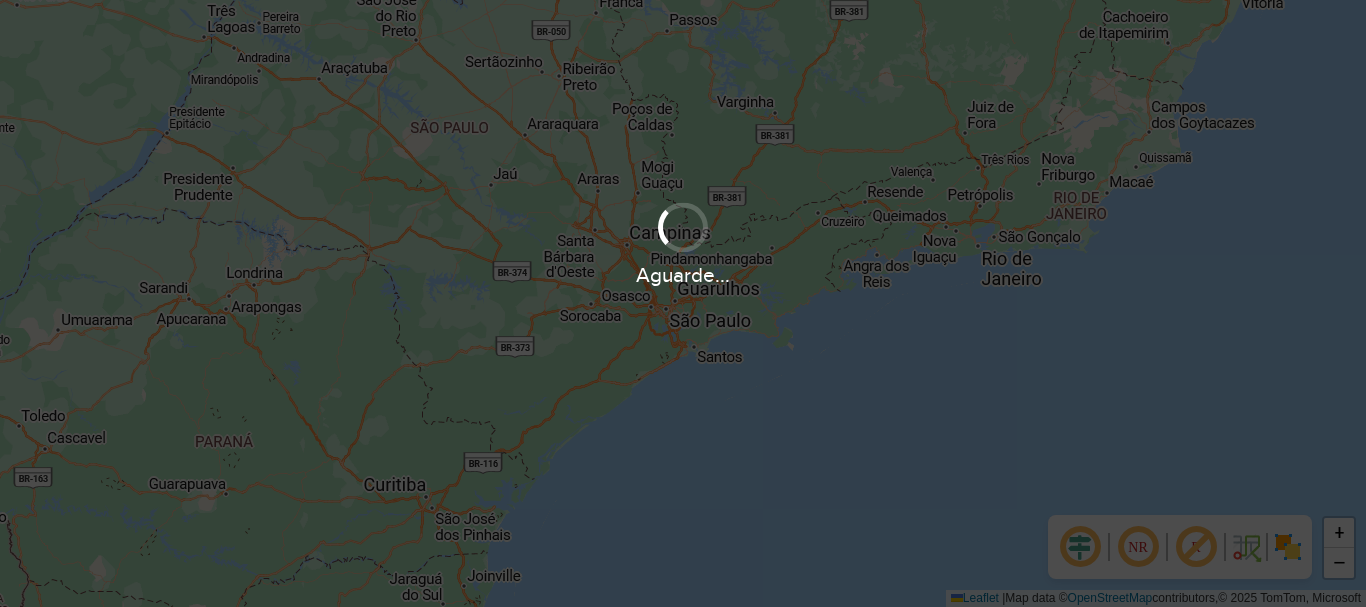 scroll, scrollTop: 0, scrollLeft: 0, axis: both 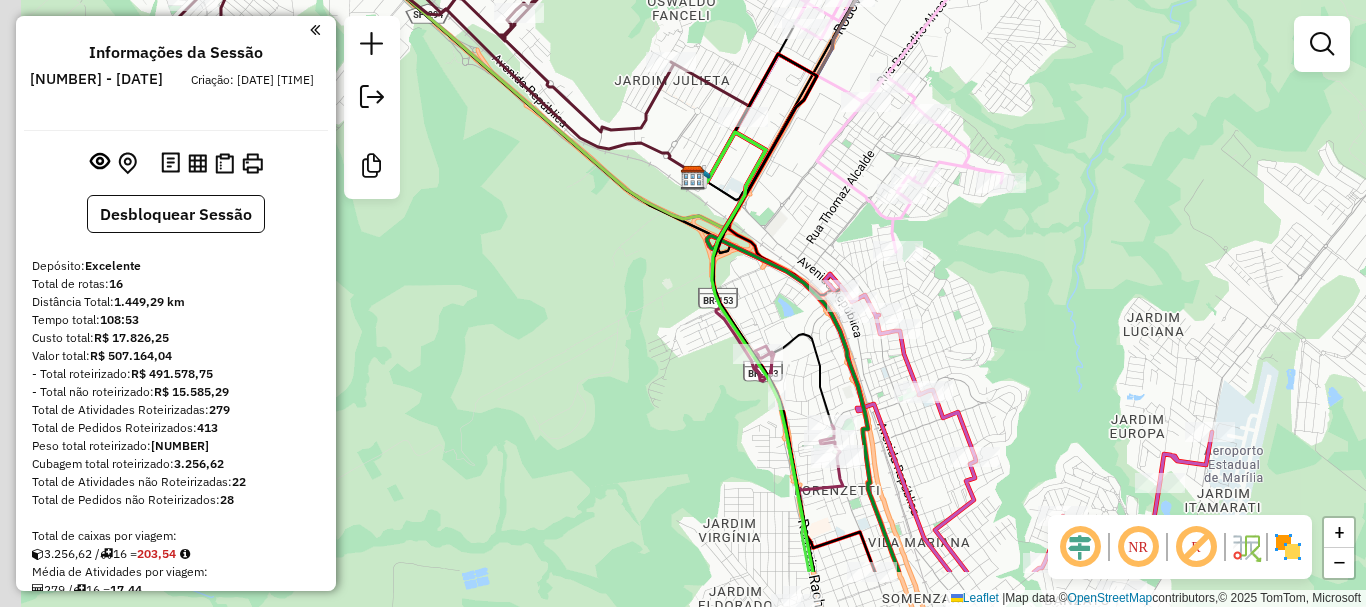 drag, startPoint x: 856, startPoint y: 320, endPoint x: 1077, endPoint y: 209, distance: 247.30952 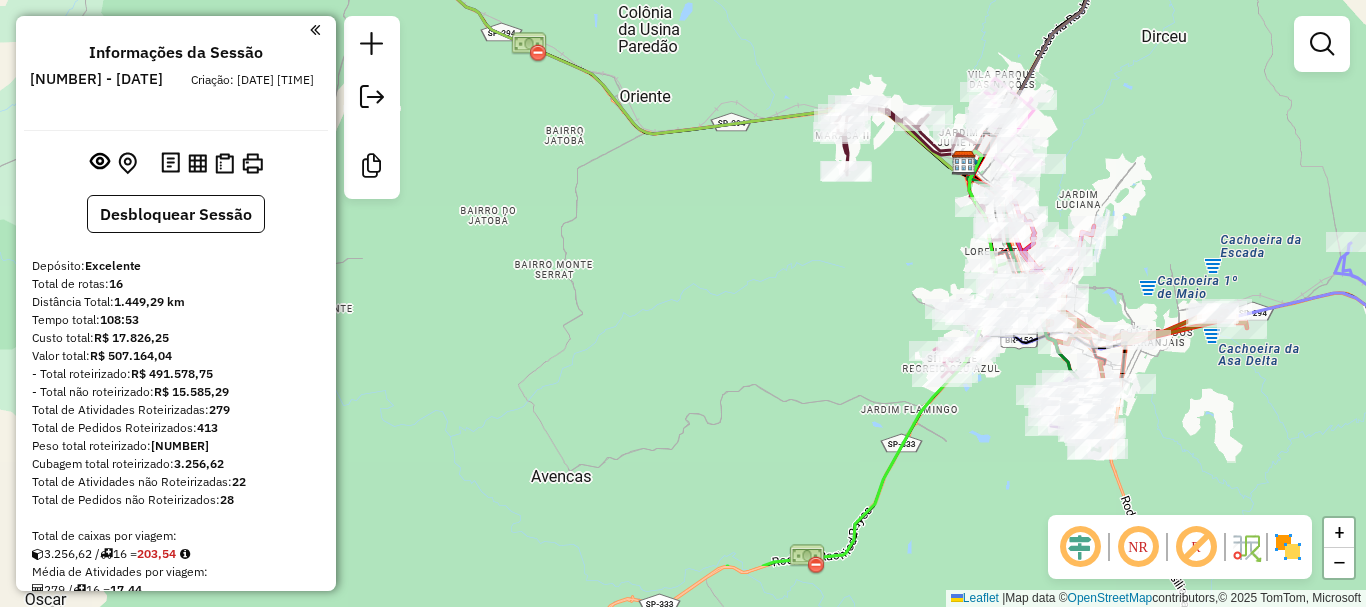 drag, startPoint x: 775, startPoint y: 281, endPoint x: 775, endPoint y: 238, distance: 43 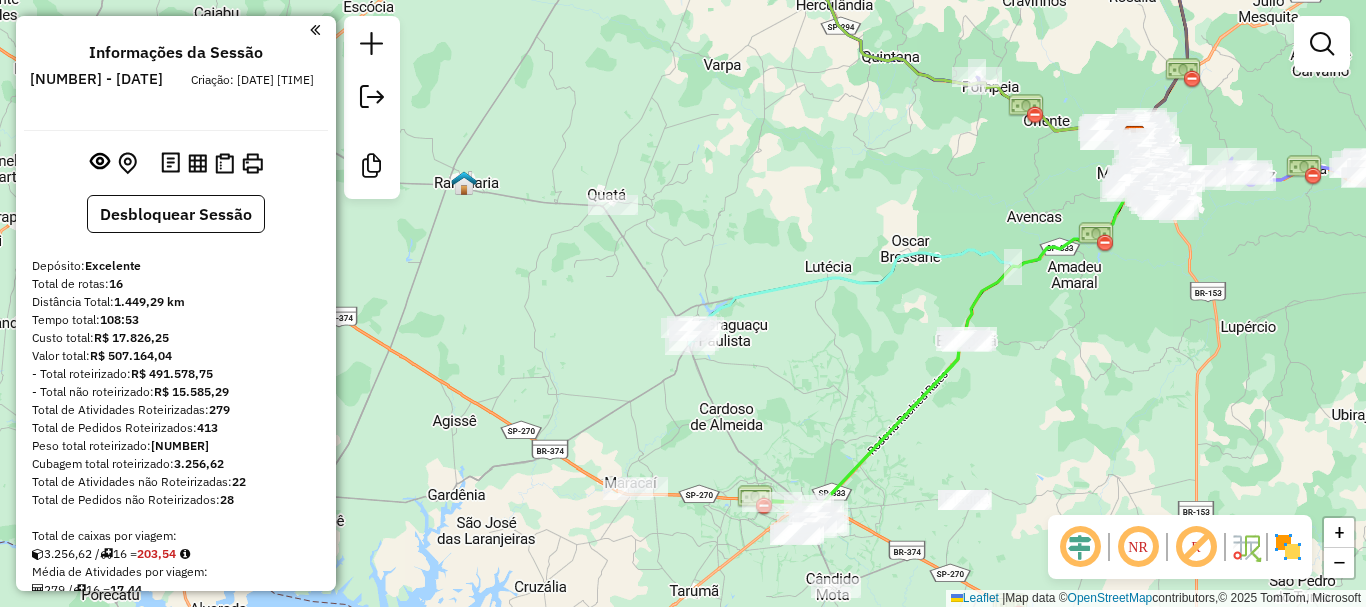 drag, startPoint x: 607, startPoint y: 362, endPoint x: 785, endPoint y: 287, distance: 193.15538 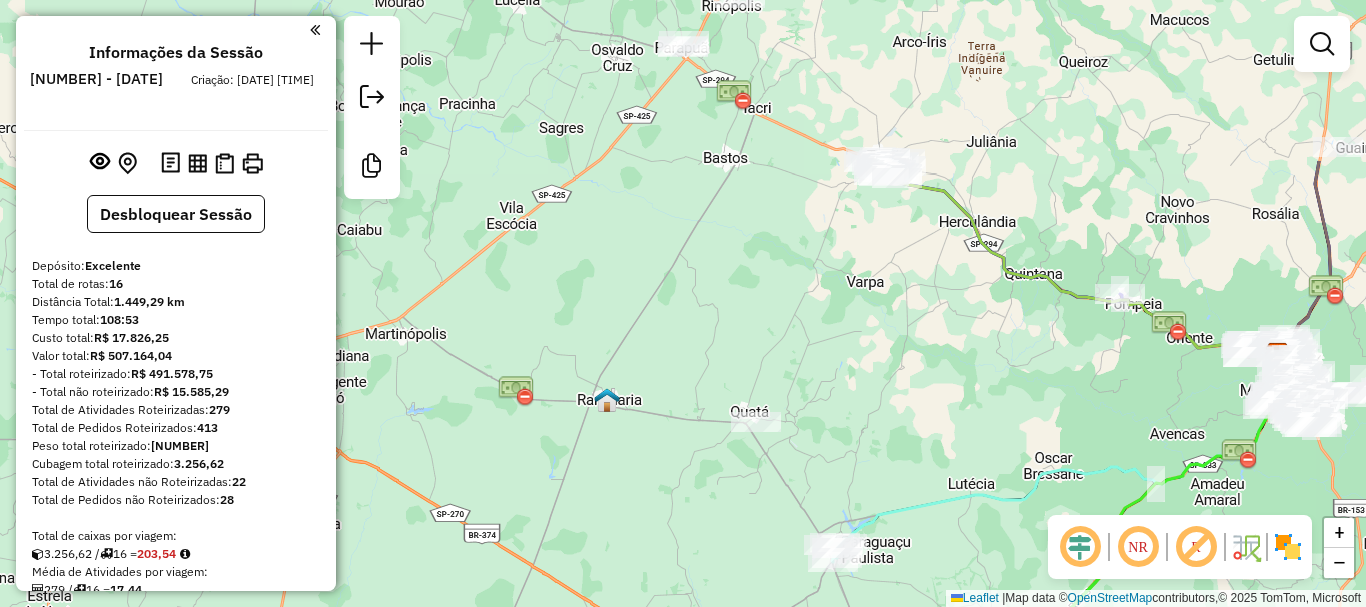 drag, startPoint x: 924, startPoint y: 185, endPoint x: 908, endPoint y: 360, distance: 175.7299 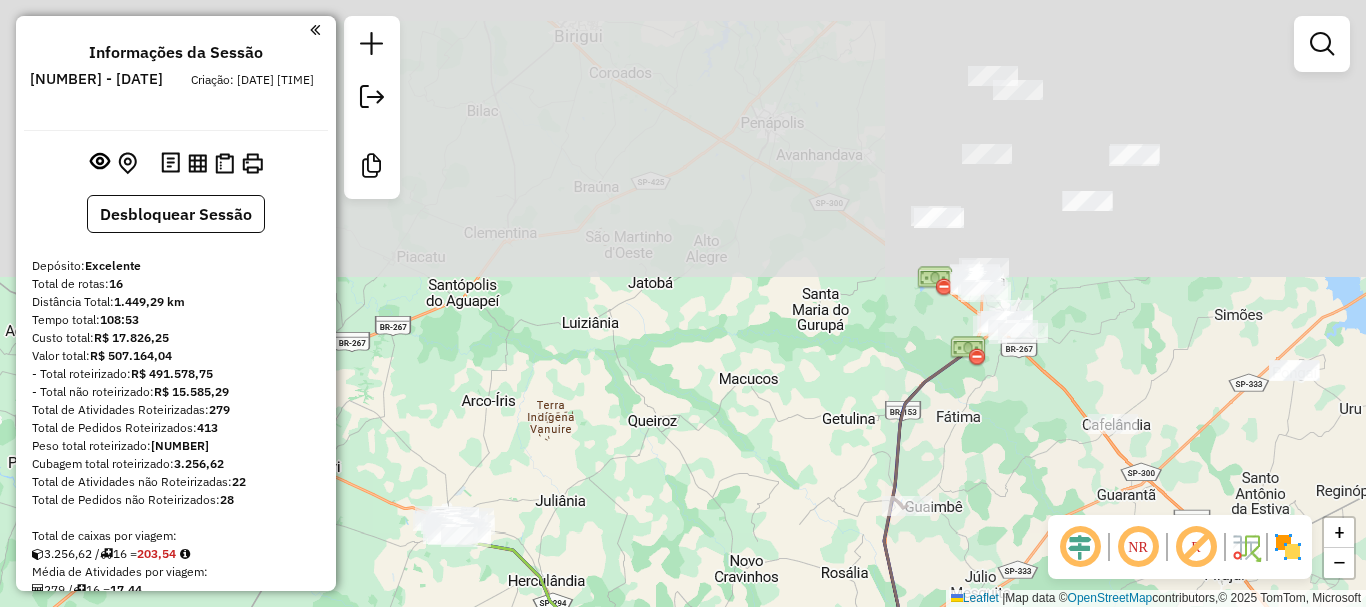 drag, startPoint x: 934, startPoint y: 318, endPoint x: 614, endPoint y: 485, distance: 360.9557 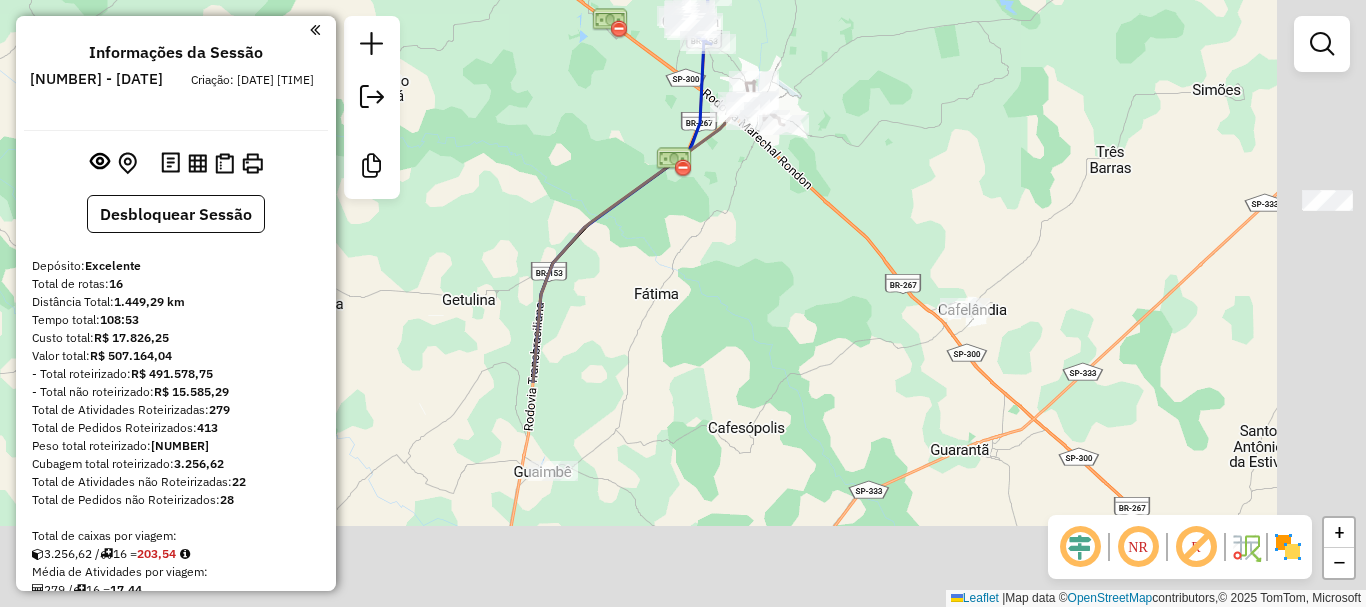 drag, startPoint x: 914, startPoint y: 493, endPoint x: 735, endPoint y: 200, distance: 343.35114 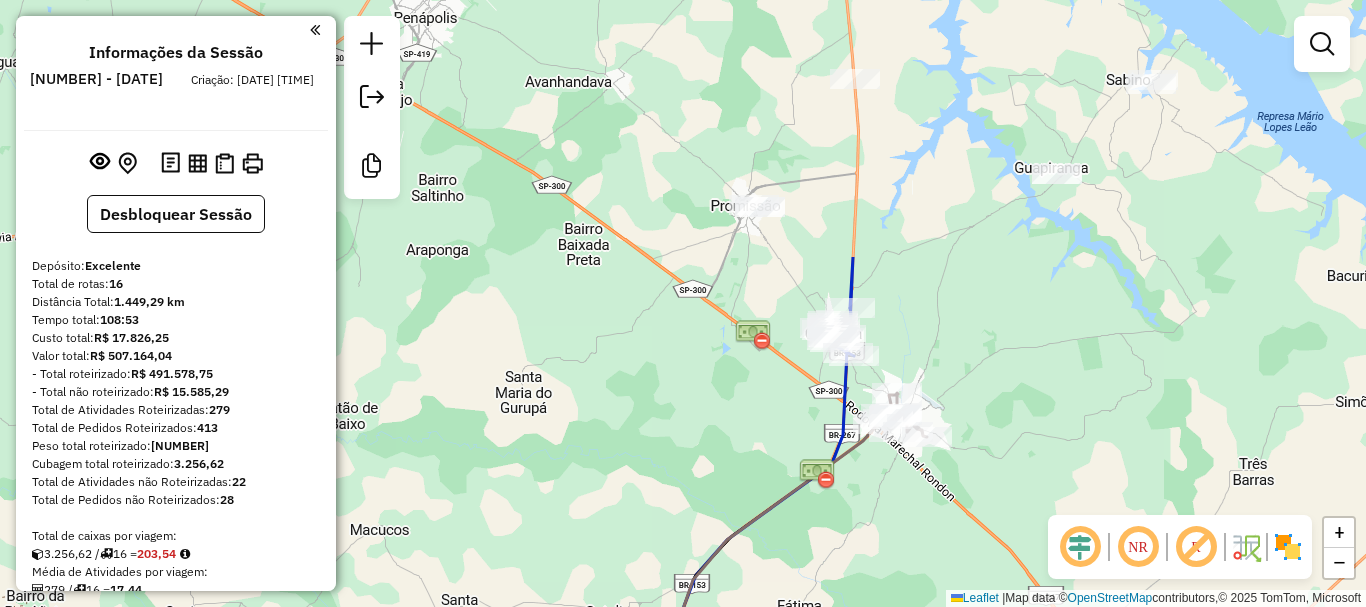 drag, startPoint x: 710, startPoint y: 323, endPoint x: 837, endPoint y: 606, distance: 310.19028 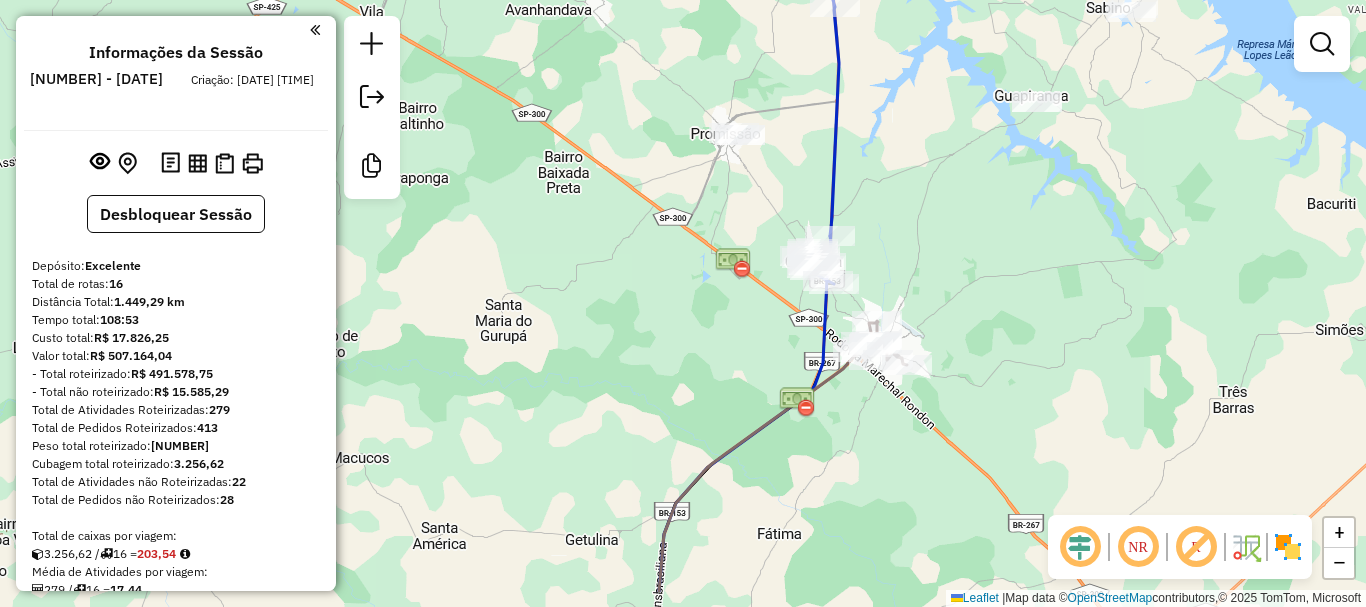drag, startPoint x: 1017, startPoint y: 447, endPoint x: 969, endPoint y: 133, distance: 317.6476 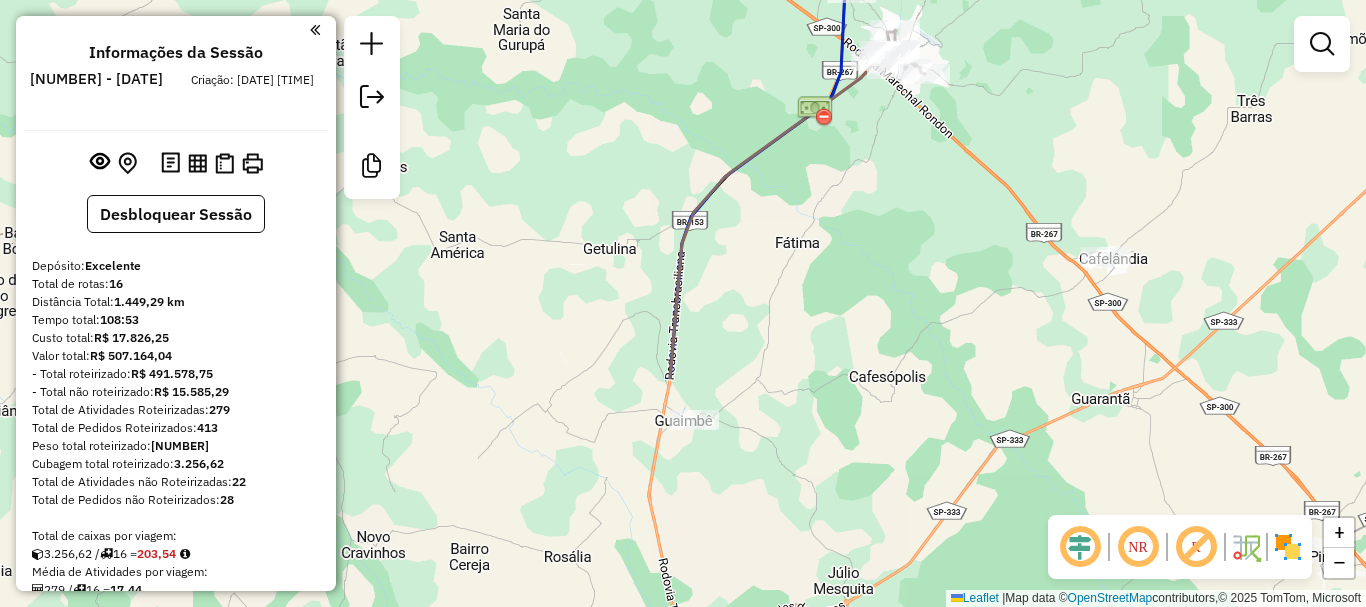 drag, startPoint x: 907, startPoint y: 353, endPoint x: 874, endPoint y: 242, distance: 115.80155 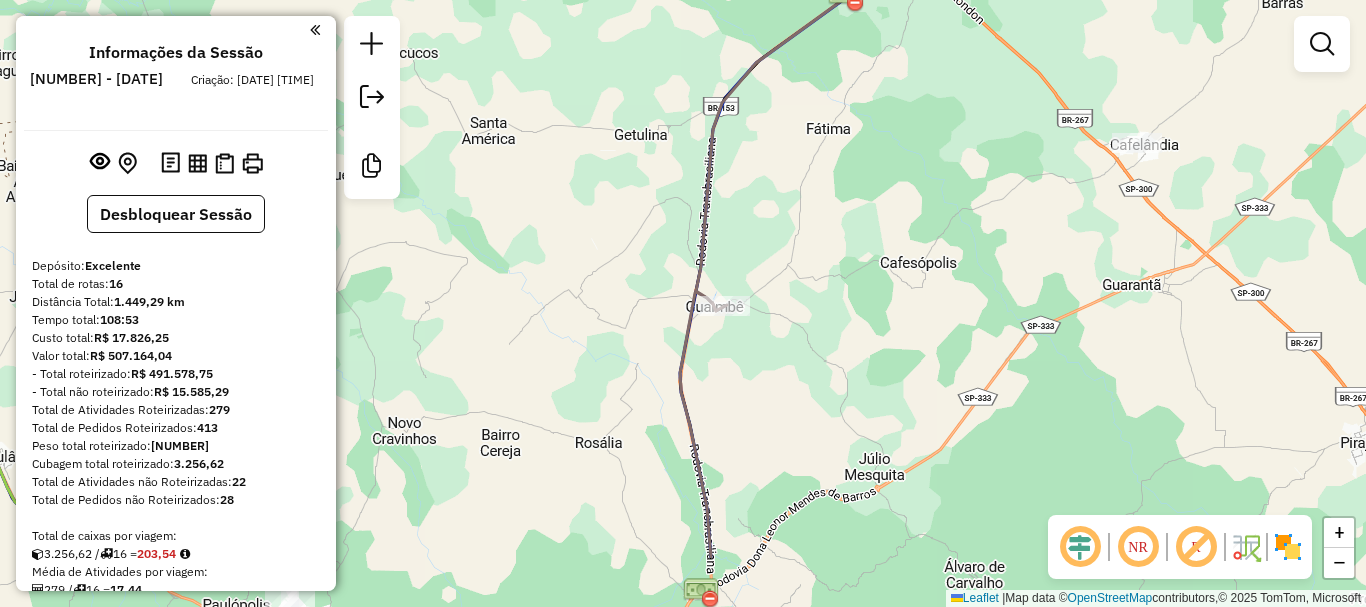 drag, startPoint x: 798, startPoint y: 404, endPoint x: 829, endPoint y: 176, distance: 230.09781 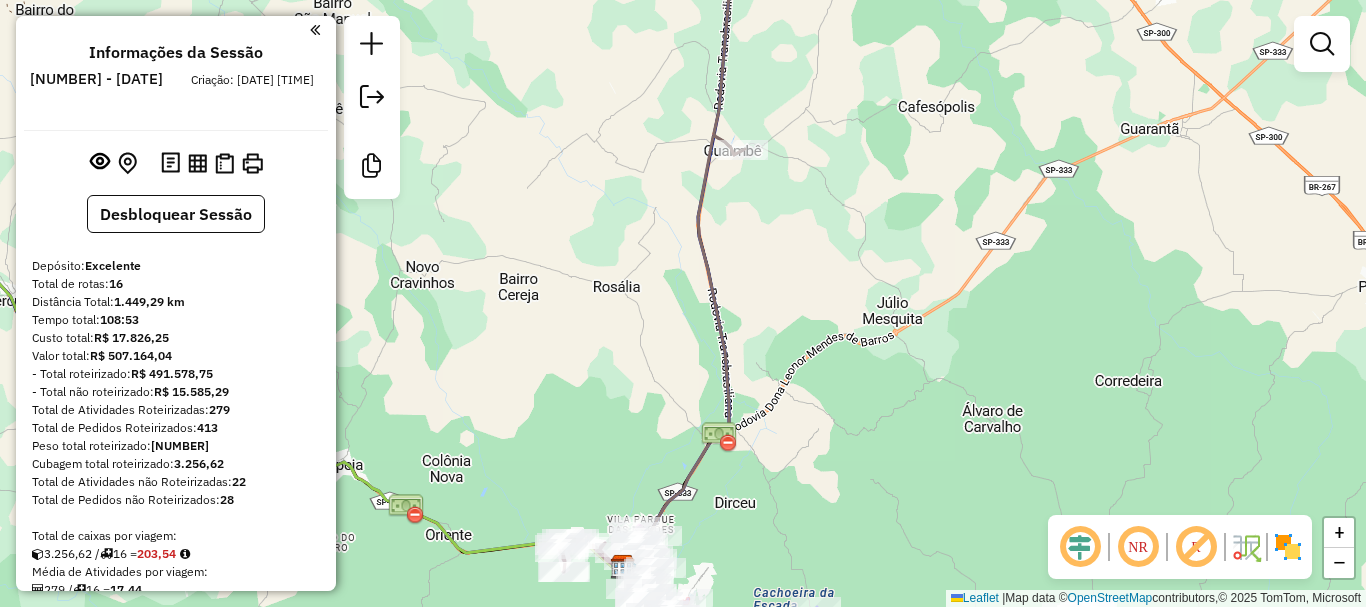 drag, startPoint x: 861, startPoint y: 388, endPoint x: 902, endPoint y: 292, distance: 104.388695 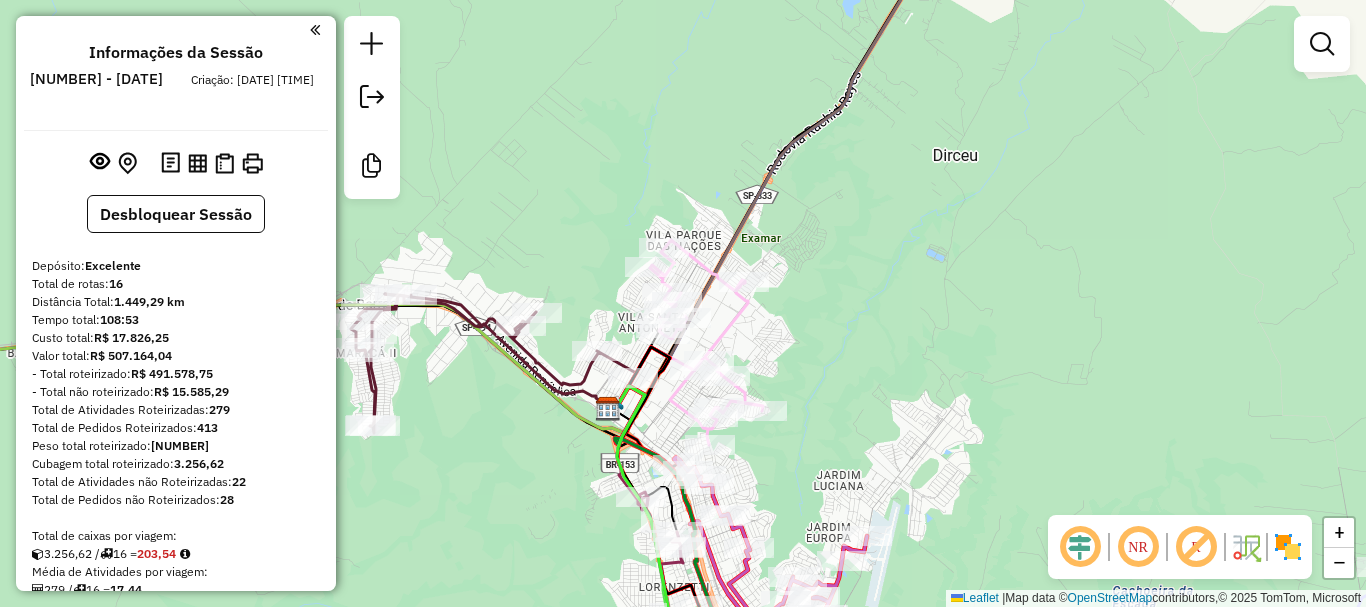 drag, startPoint x: 858, startPoint y: 359, endPoint x: 895, endPoint y: 318, distance: 55.226807 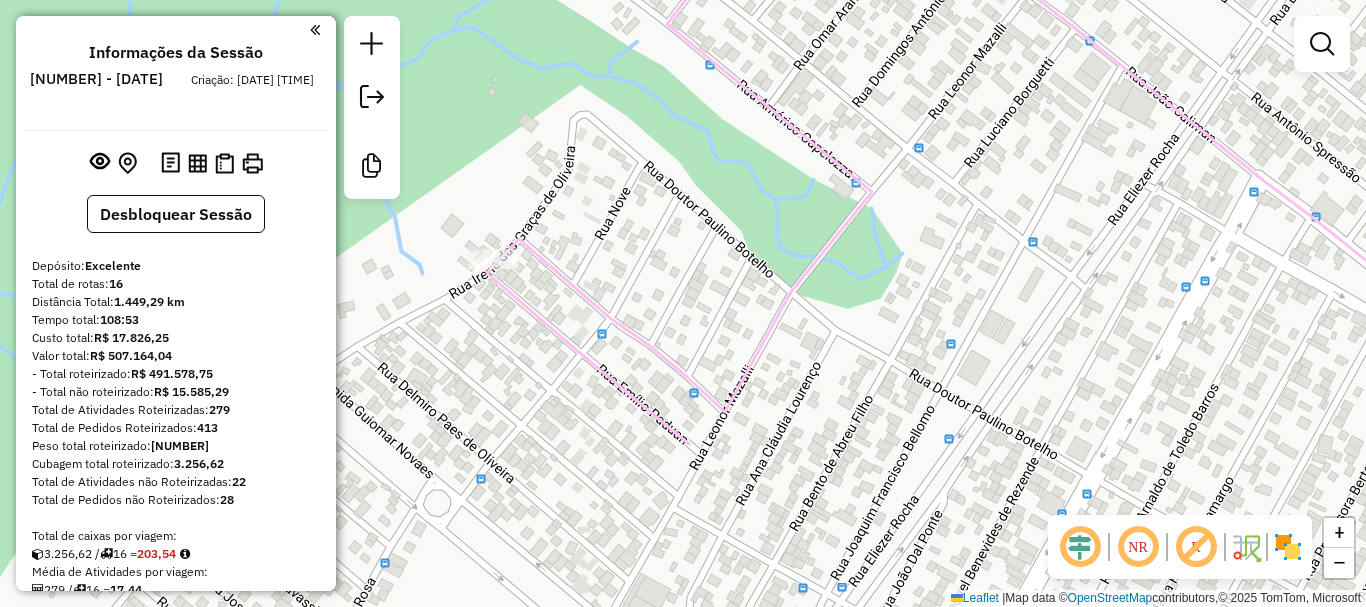 drag, startPoint x: 777, startPoint y: 257, endPoint x: 855, endPoint y: 35, distance: 235.30406 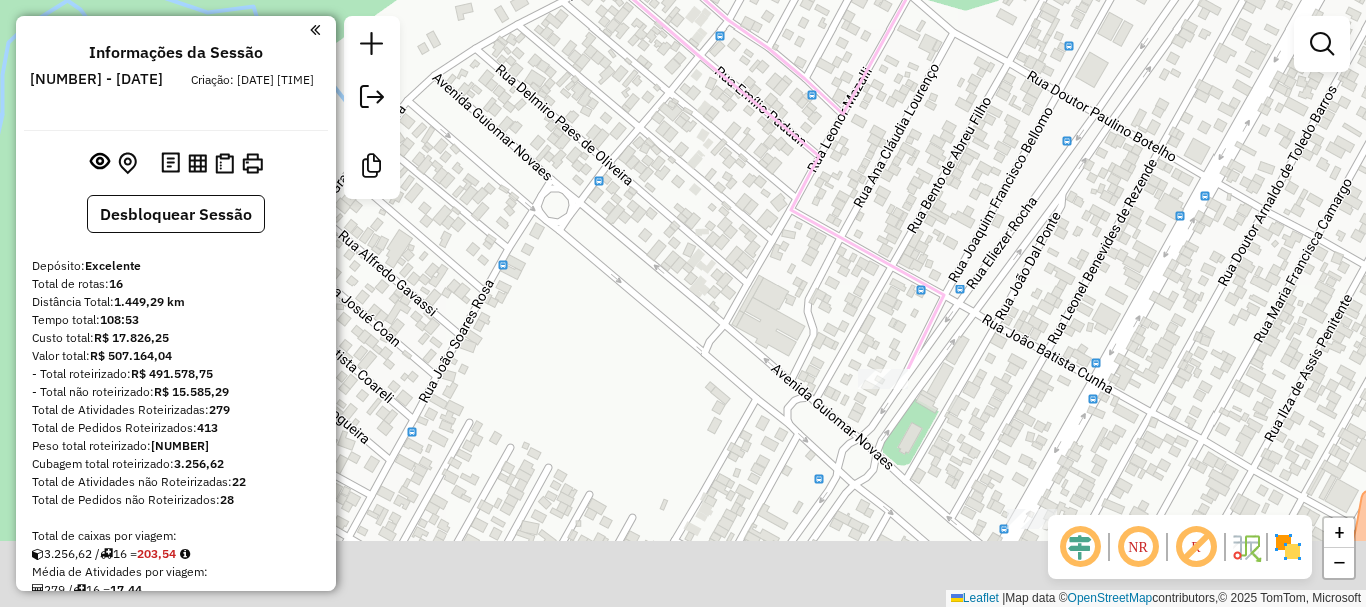 drag, startPoint x: 563, startPoint y: 299, endPoint x: 645, endPoint y: 58, distance: 254.56827 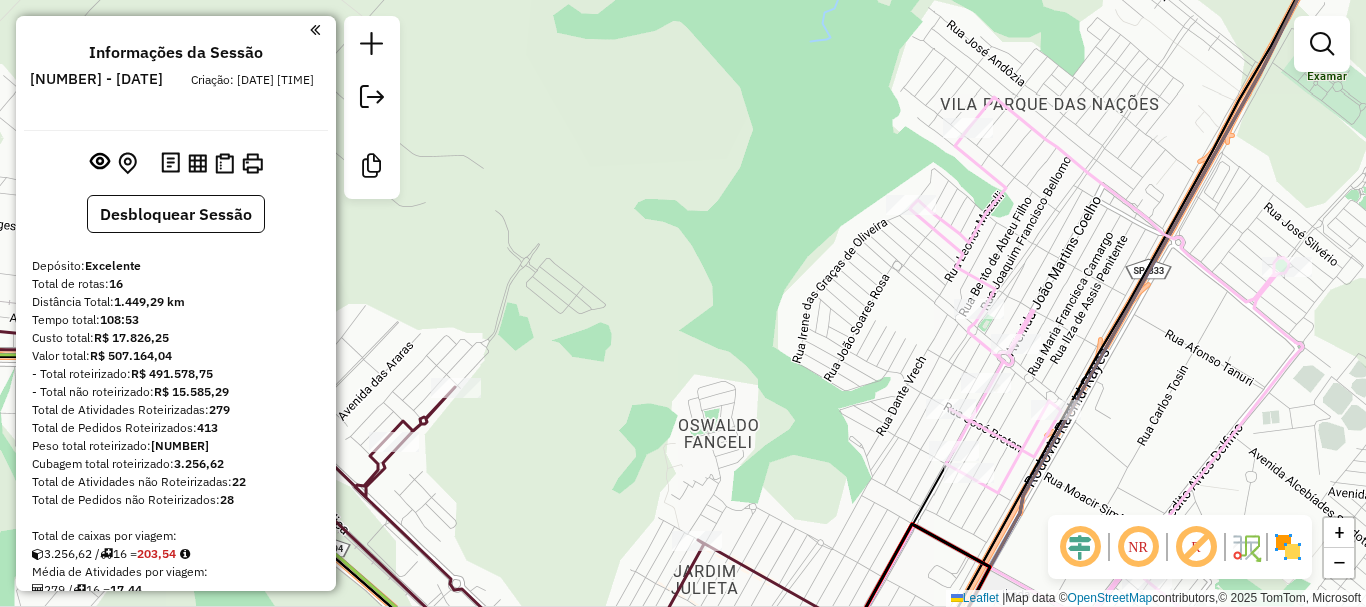 drag, startPoint x: 1023, startPoint y: 503, endPoint x: 794, endPoint y: -8, distance: 559.96606 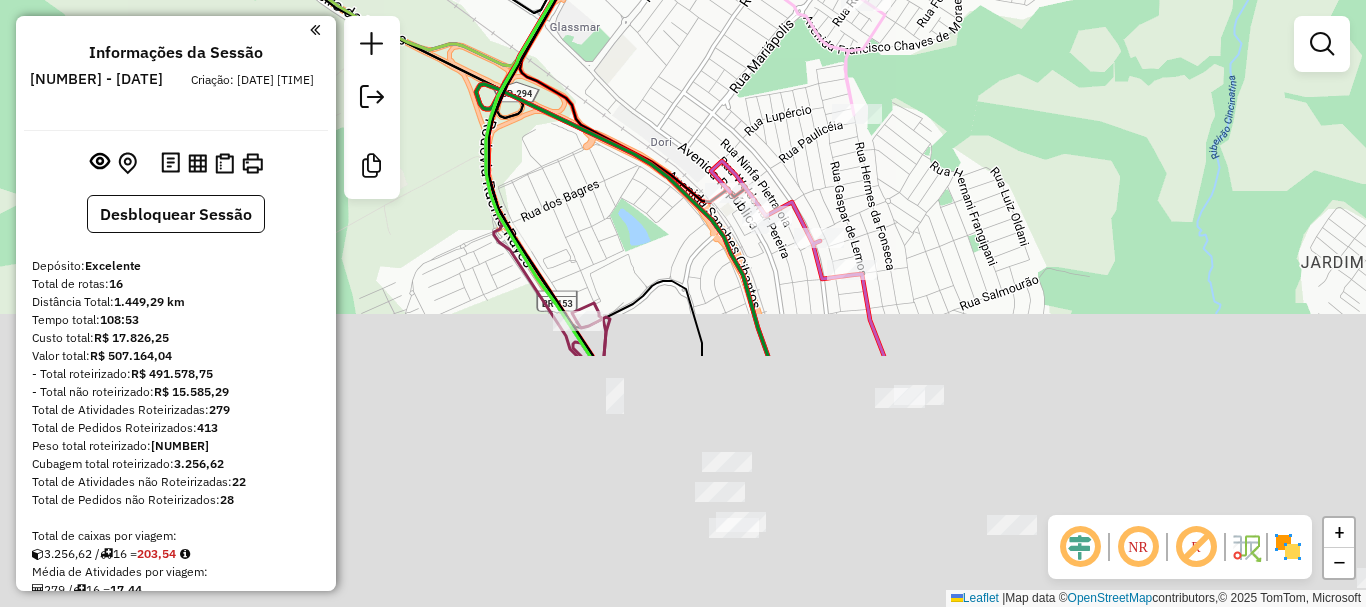 drag, startPoint x: 793, startPoint y: 393, endPoint x: 720, endPoint y: 17, distance: 383.02087 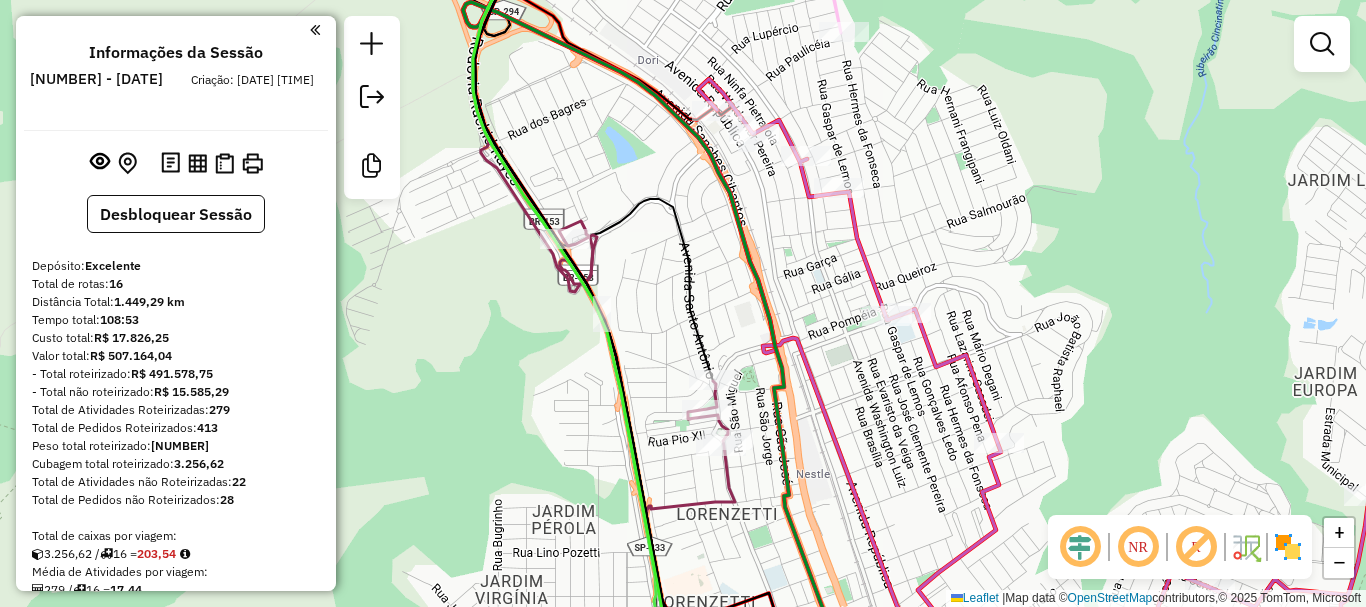 drag, startPoint x: 907, startPoint y: 459, endPoint x: 672, endPoint y: -44, distance: 555.18823 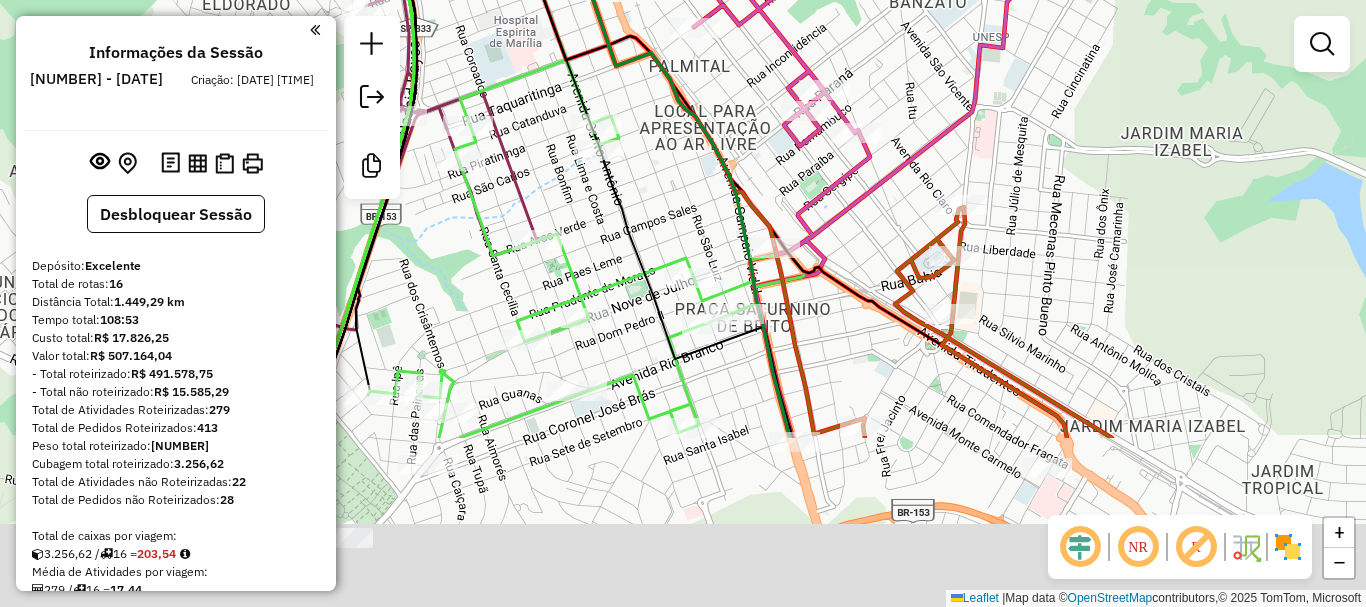 drag, startPoint x: 876, startPoint y: 214, endPoint x: 781, endPoint y: 98, distance: 149.93666 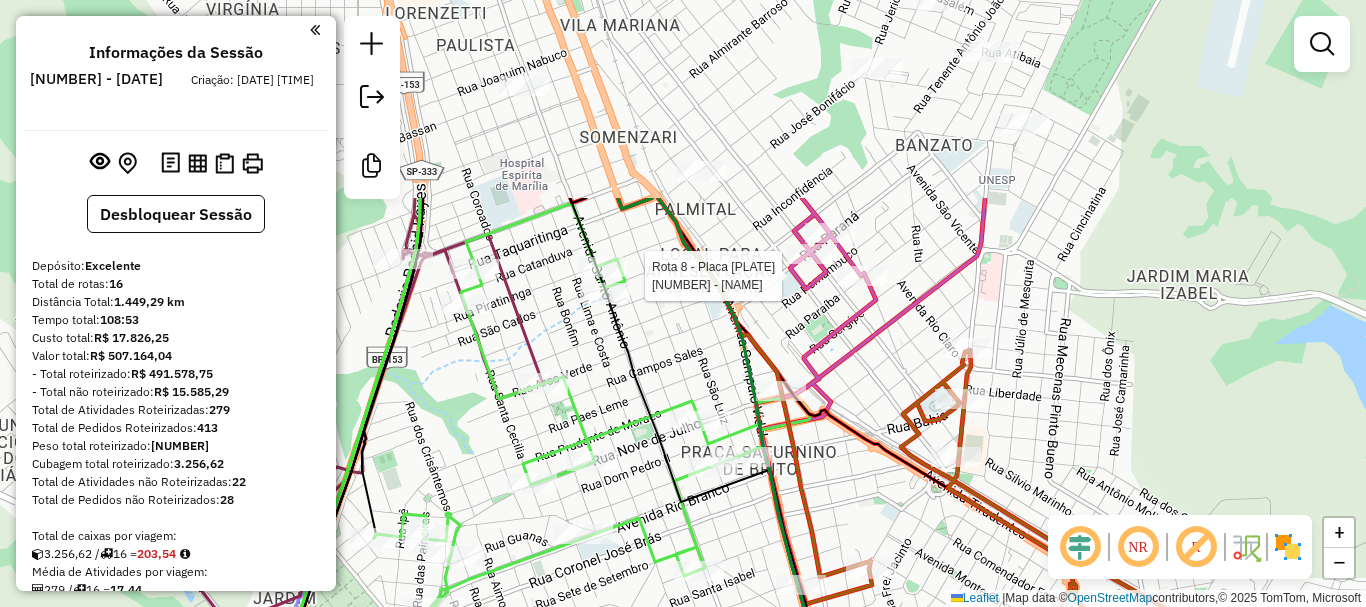 drag, startPoint x: 950, startPoint y: 187, endPoint x: 1047, endPoint y: 437, distance: 268.15854 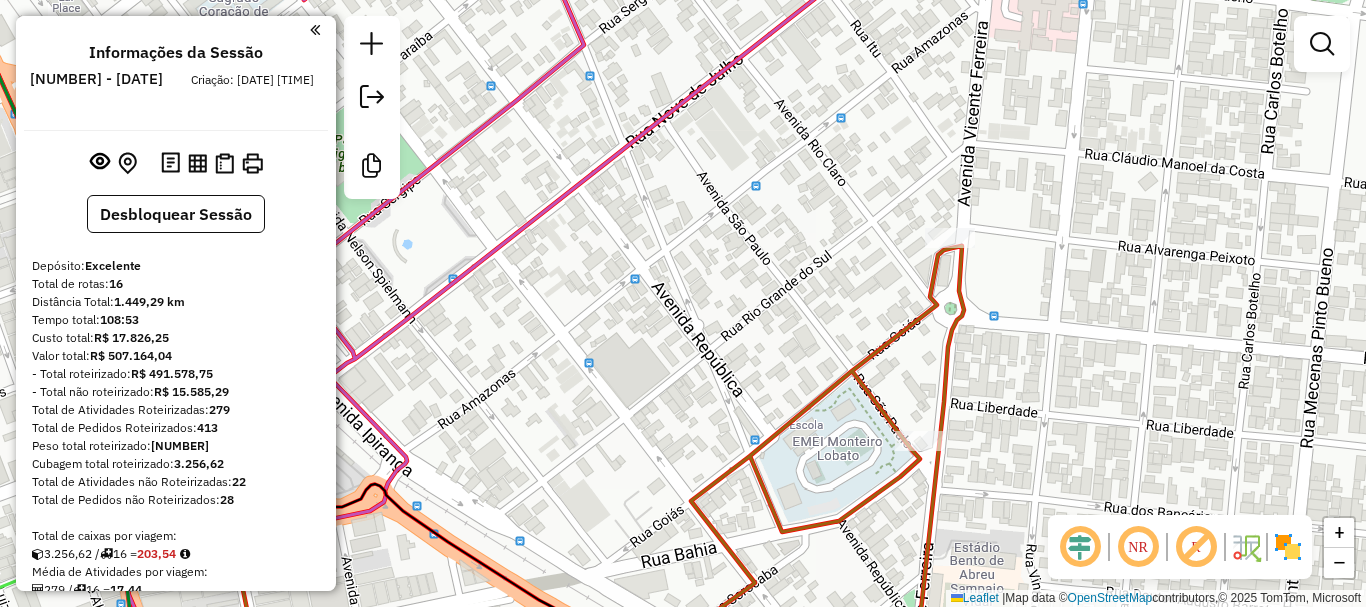 drag, startPoint x: 1038, startPoint y: 339, endPoint x: 992, endPoint y: -29, distance: 370.86386 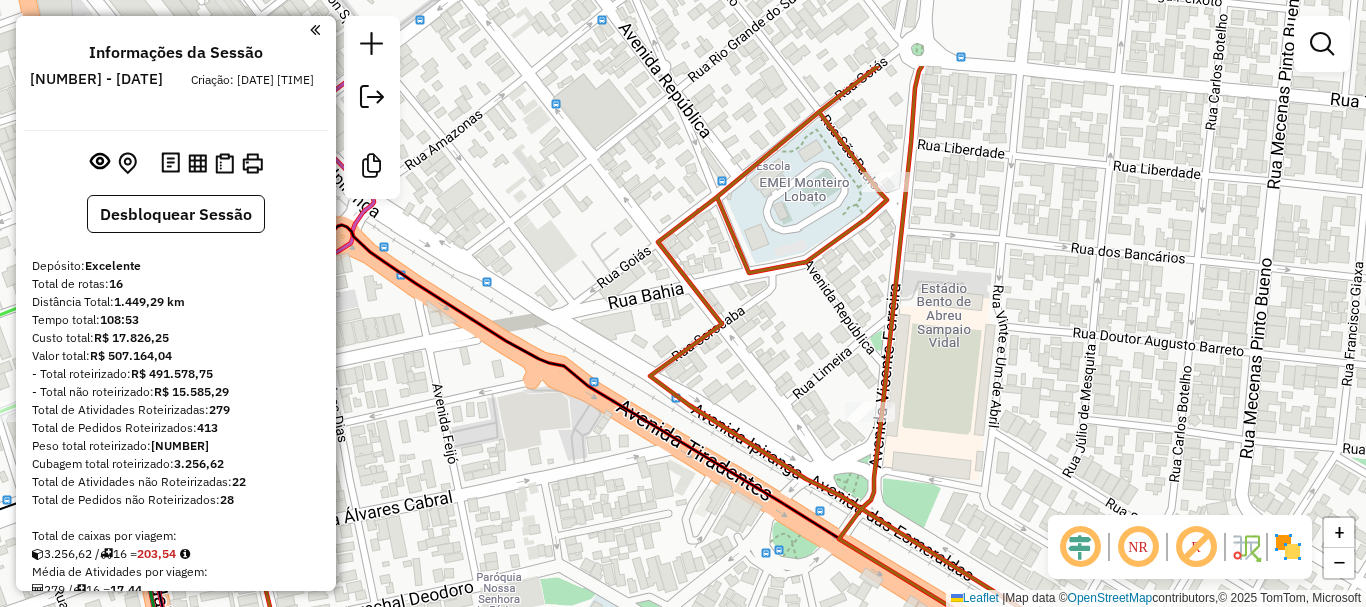 drag, startPoint x: 945, startPoint y: 174, endPoint x: 963, endPoint y: 305, distance: 132.23087 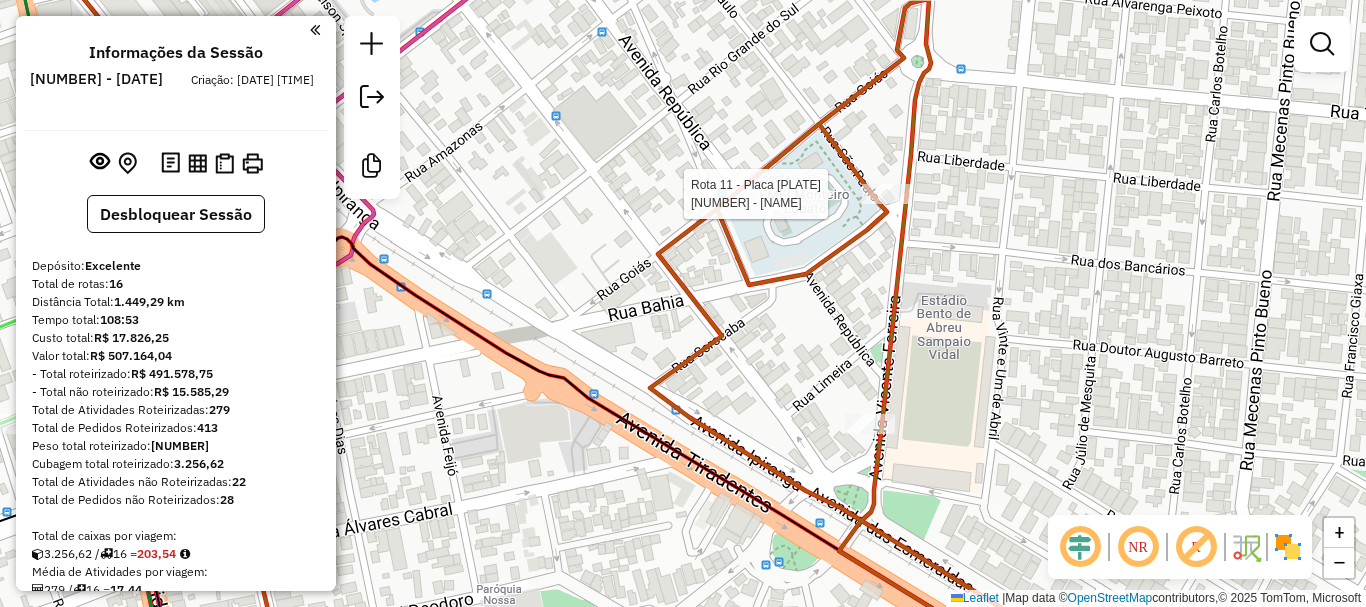 select on "**********" 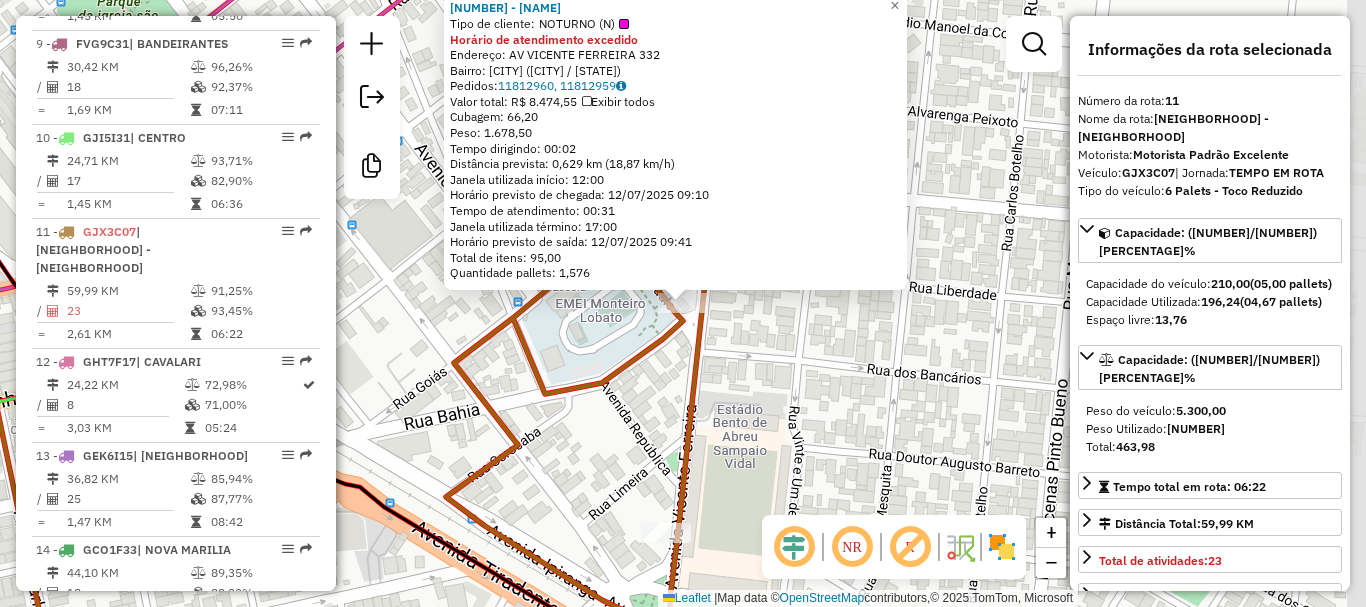 scroll, scrollTop: 1843, scrollLeft: 0, axis: vertical 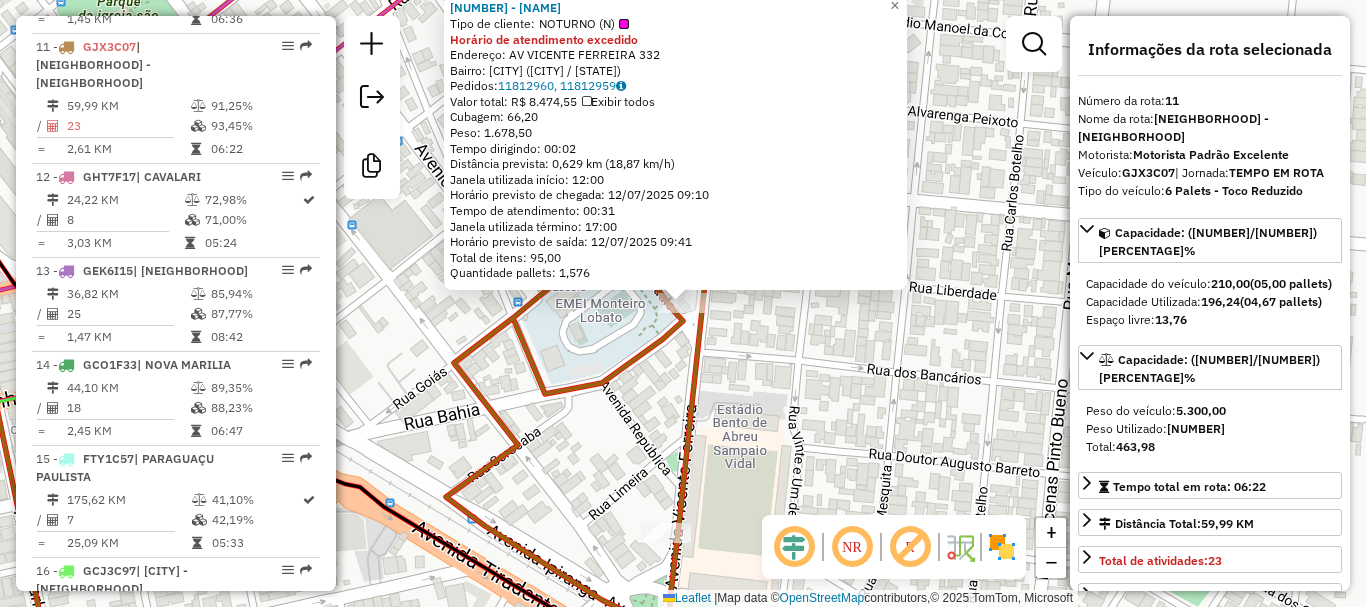 click on "[NUMBER] - [NAME]  Tipo de cliente:   [CLIENT_TYPE]  Endereço: [STREET] [NUMBER]   Bairro: [CITY] ([CITY] / [STATE])   Pedidos:  [NUMBER], [NUMBER]   Valor total: [CURRENCY] [AMOUNT]   Cubagem: [NUMBER]  Peso: [NUMBER]  Tempo dirigindo: [TIME]   Distância prevista: [NUMBER] km ([SPEED] km/h)   Janela utilizada início: [TIME]   Horário previsto de chegada: [DATE] [TIME]   Tempo de atendimento: [TIME]   Janela utilizada término: [TIME]   Horário previsto de saída: [DATE] [TIME]   Total de itens: [NUMBER]   Quantidade pallets: [NUMBER]" 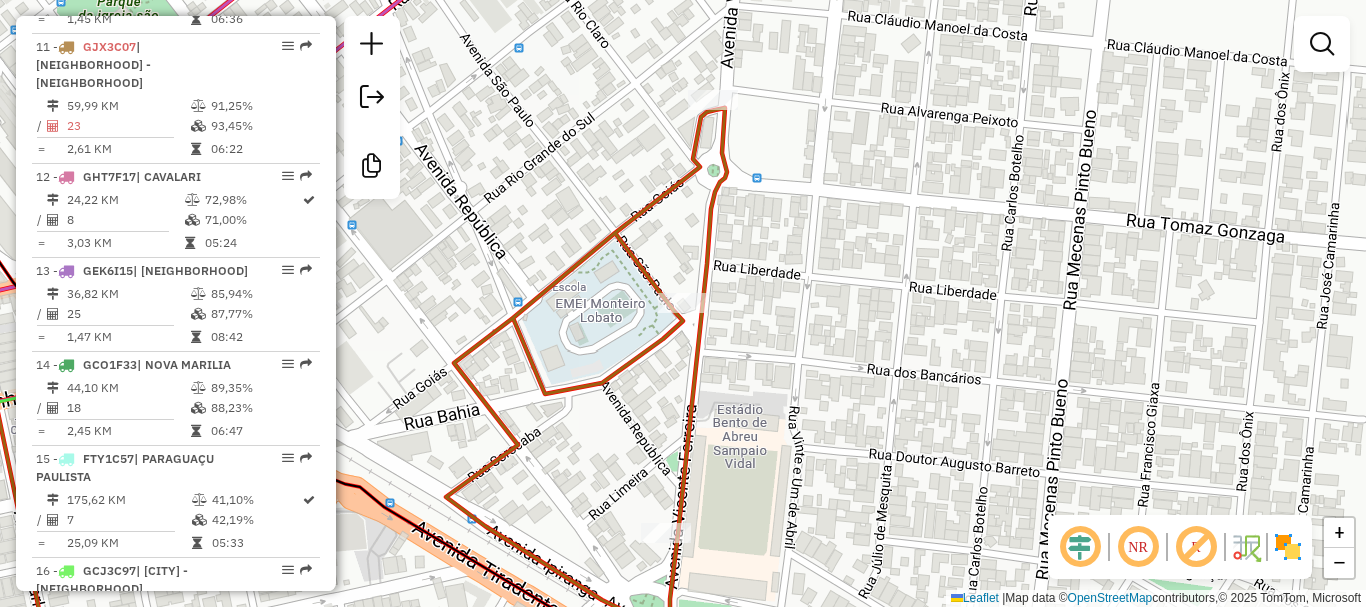 drag, startPoint x: 802, startPoint y: 344, endPoint x: 971, endPoint y: 2, distance: 381.4774 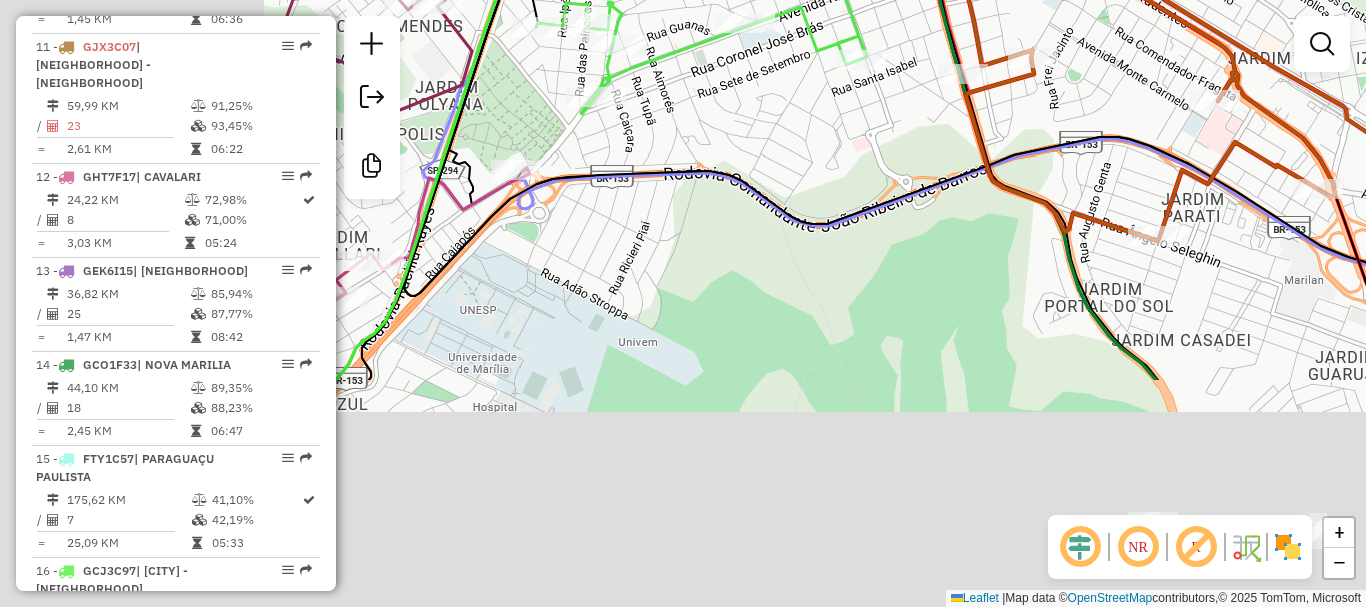 drag, startPoint x: 578, startPoint y: 396, endPoint x: 1002, endPoint y: 132, distance: 499.4717 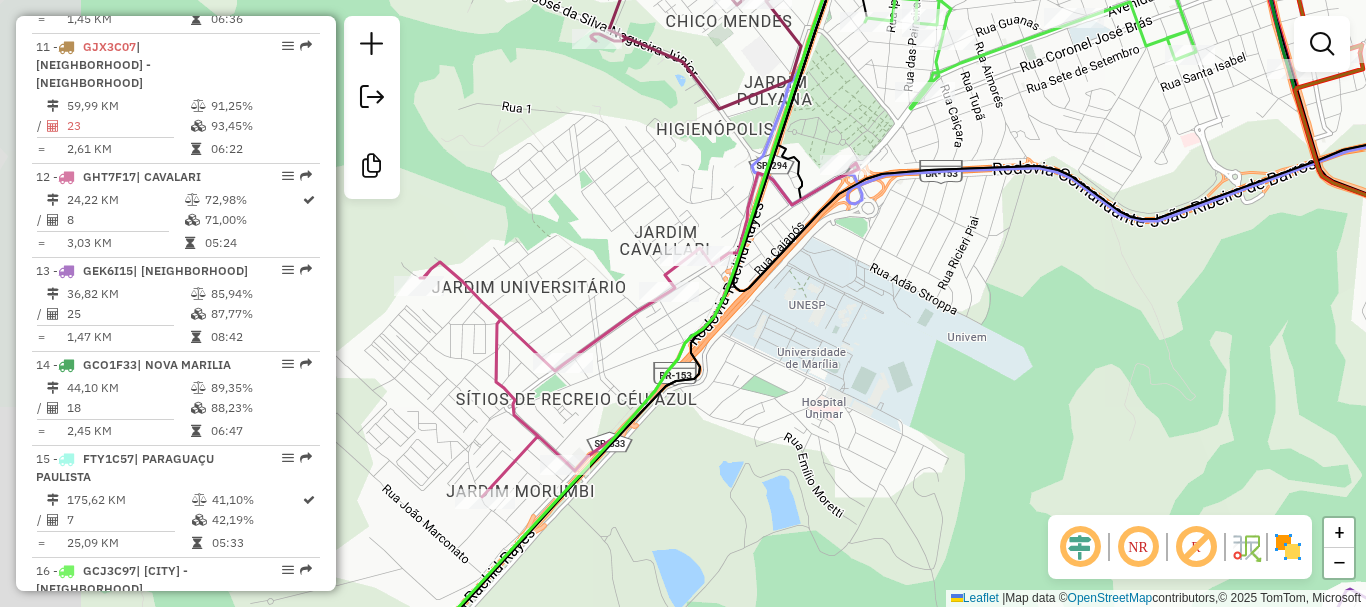 drag, startPoint x: 644, startPoint y: 290, endPoint x: 867, endPoint y: 261, distance: 224.87775 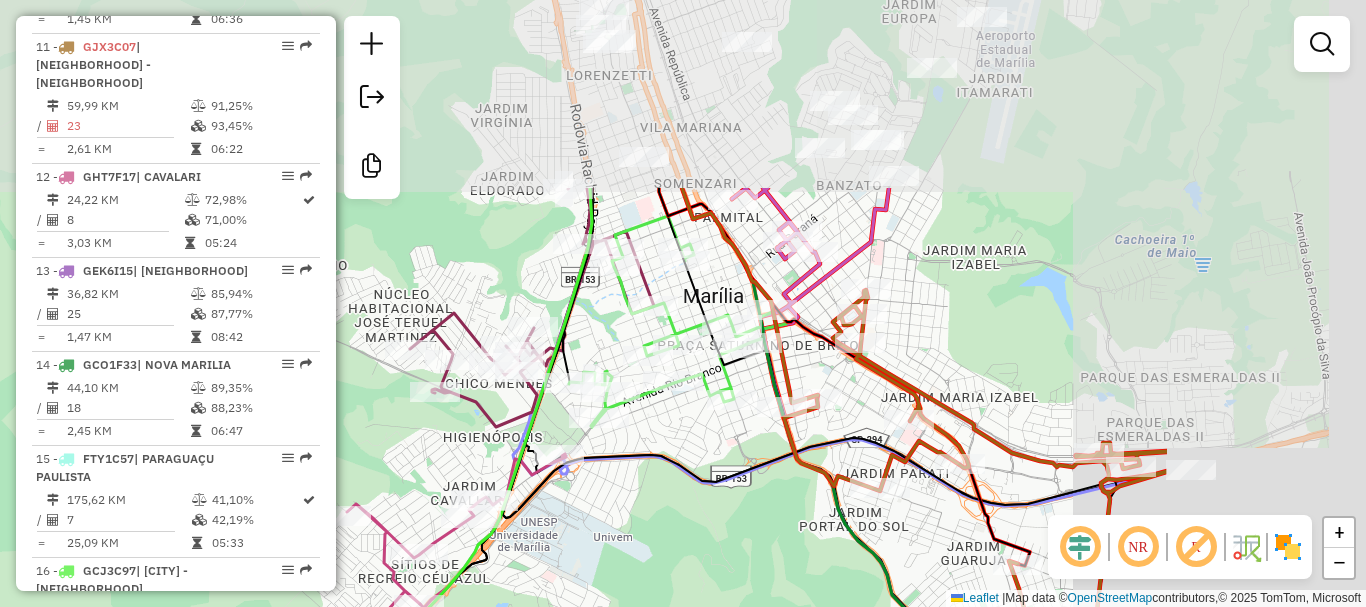 drag, startPoint x: 1161, startPoint y: 101, endPoint x: 794, endPoint y: 393, distance: 468.9915 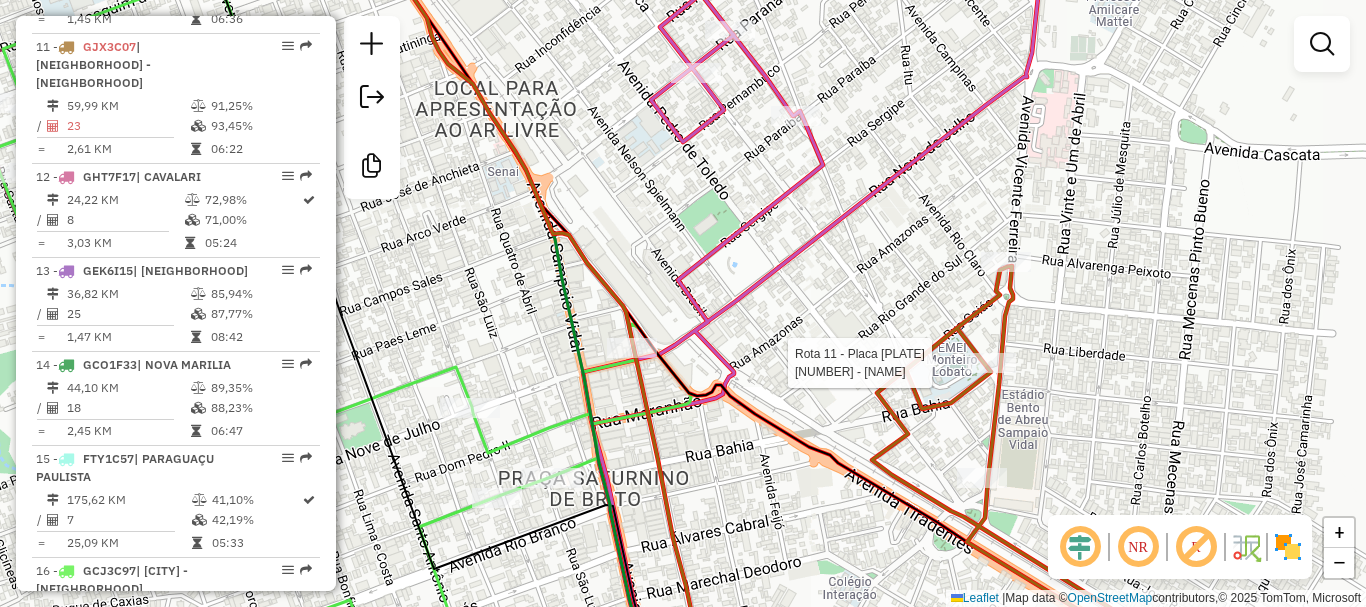 select on "**********" 